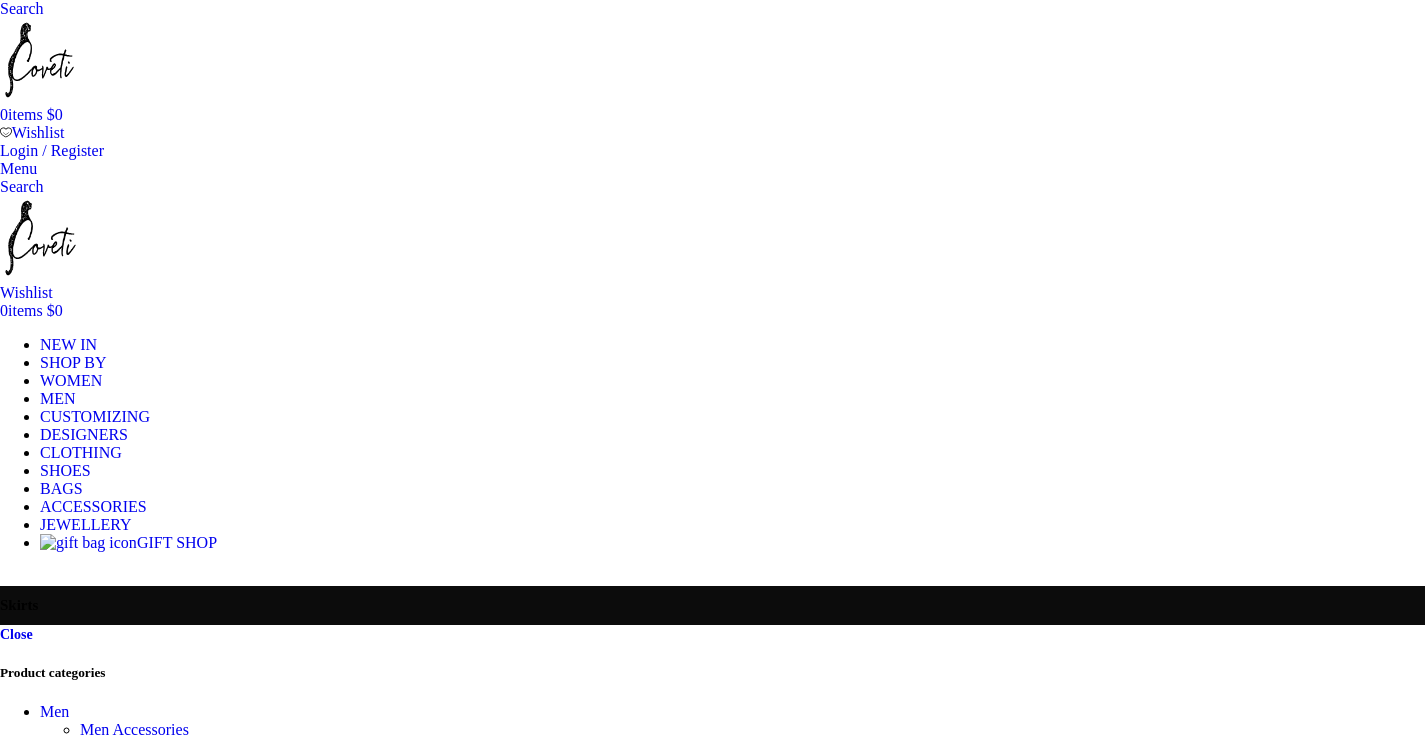 scroll, scrollTop: 0, scrollLeft: 0, axis: both 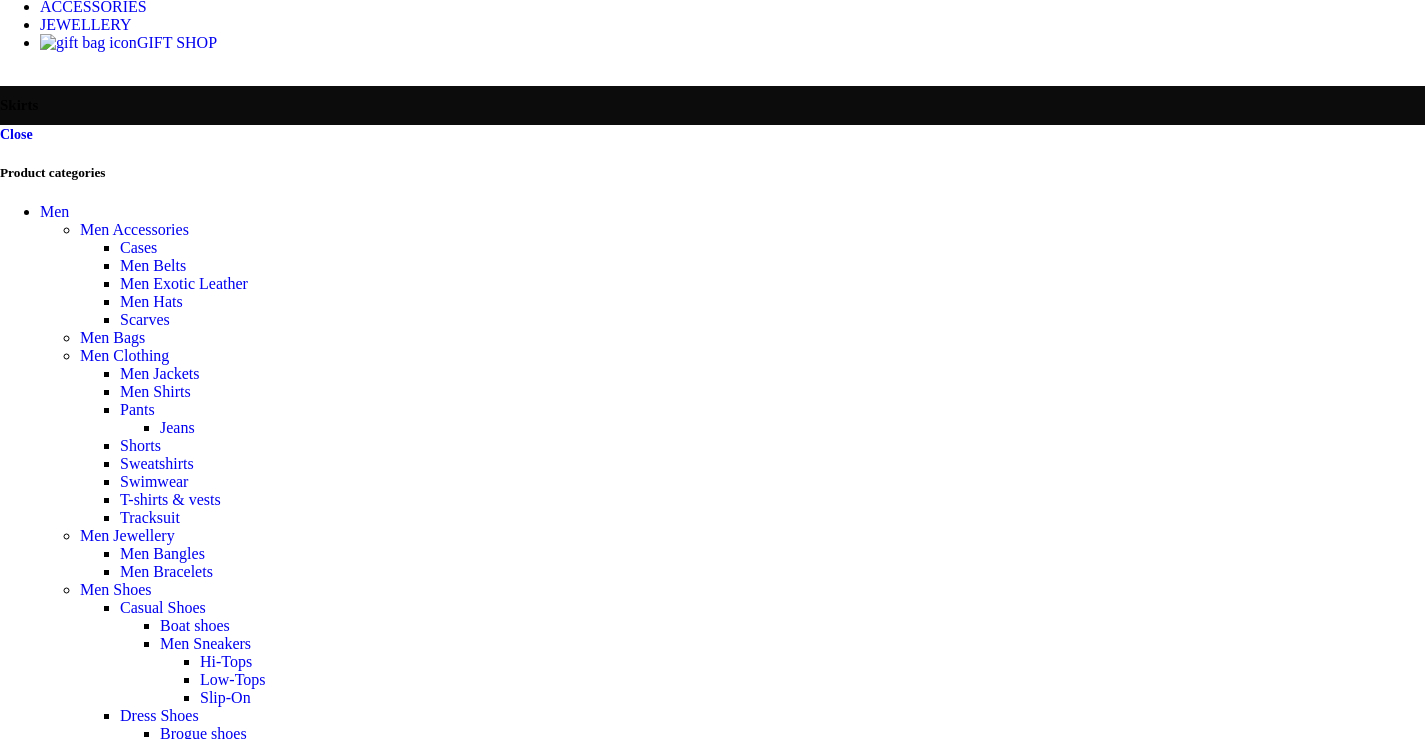 click on "Sort by popularity
Sort by average rating
Sort by latest
Sort by price: low to high
Sort by price: high to low" at bounding box center [84, 4120] 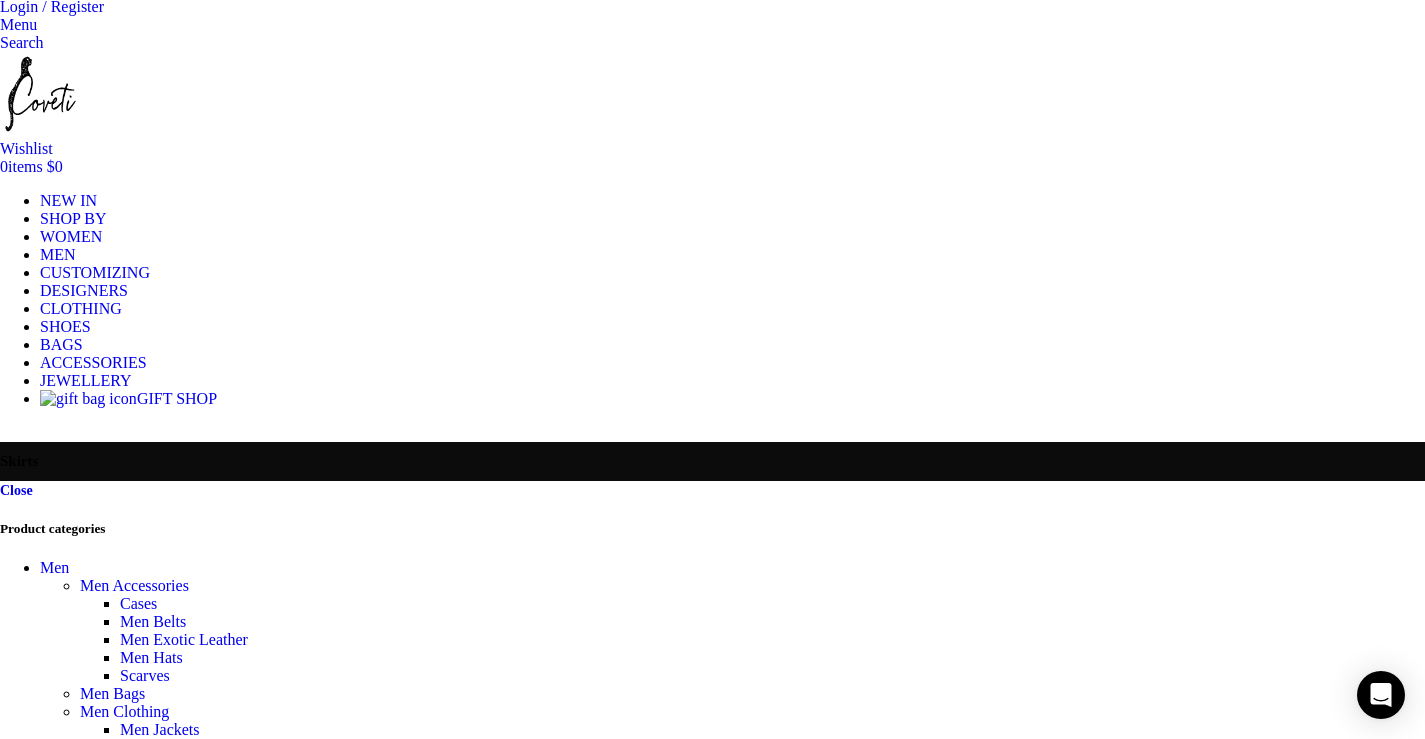 scroll, scrollTop: 0, scrollLeft: 0, axis: both 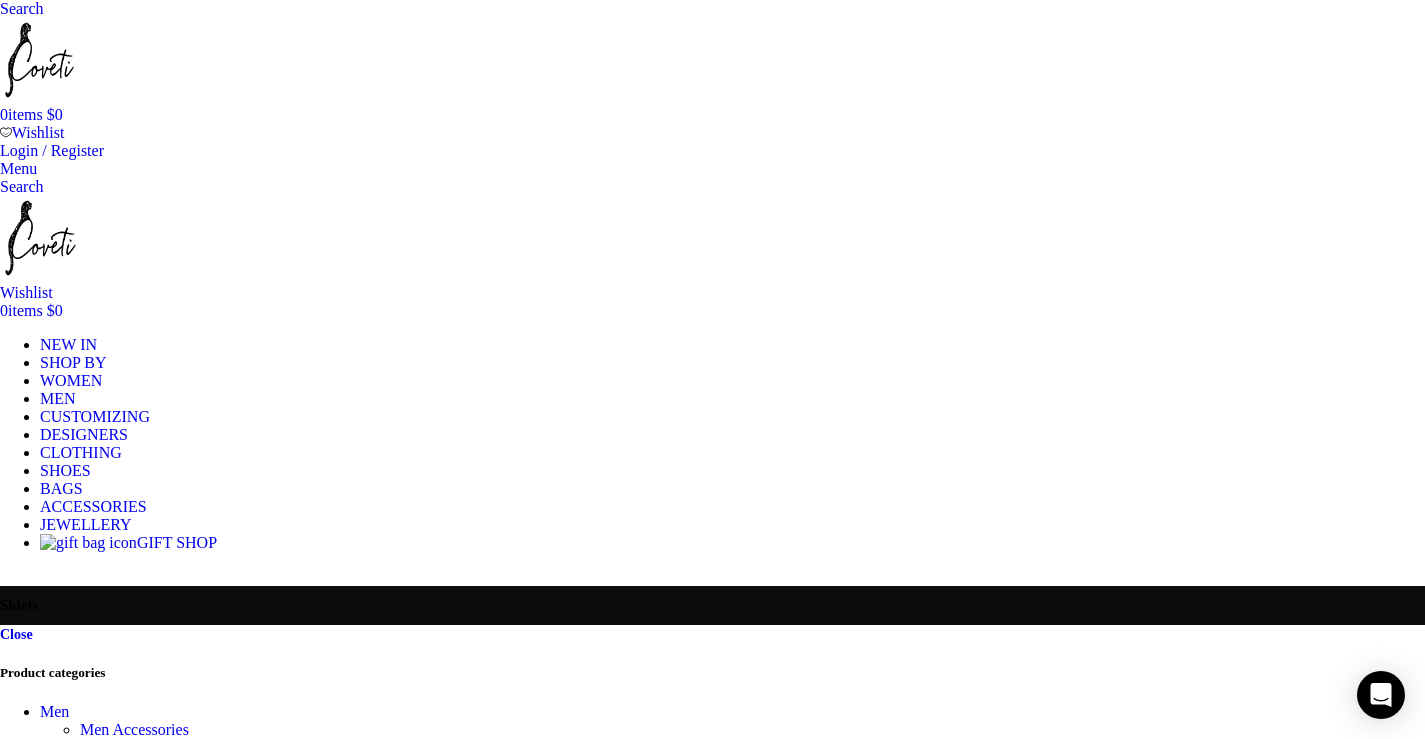 click on "Color" at bounding box center (712, 3252) 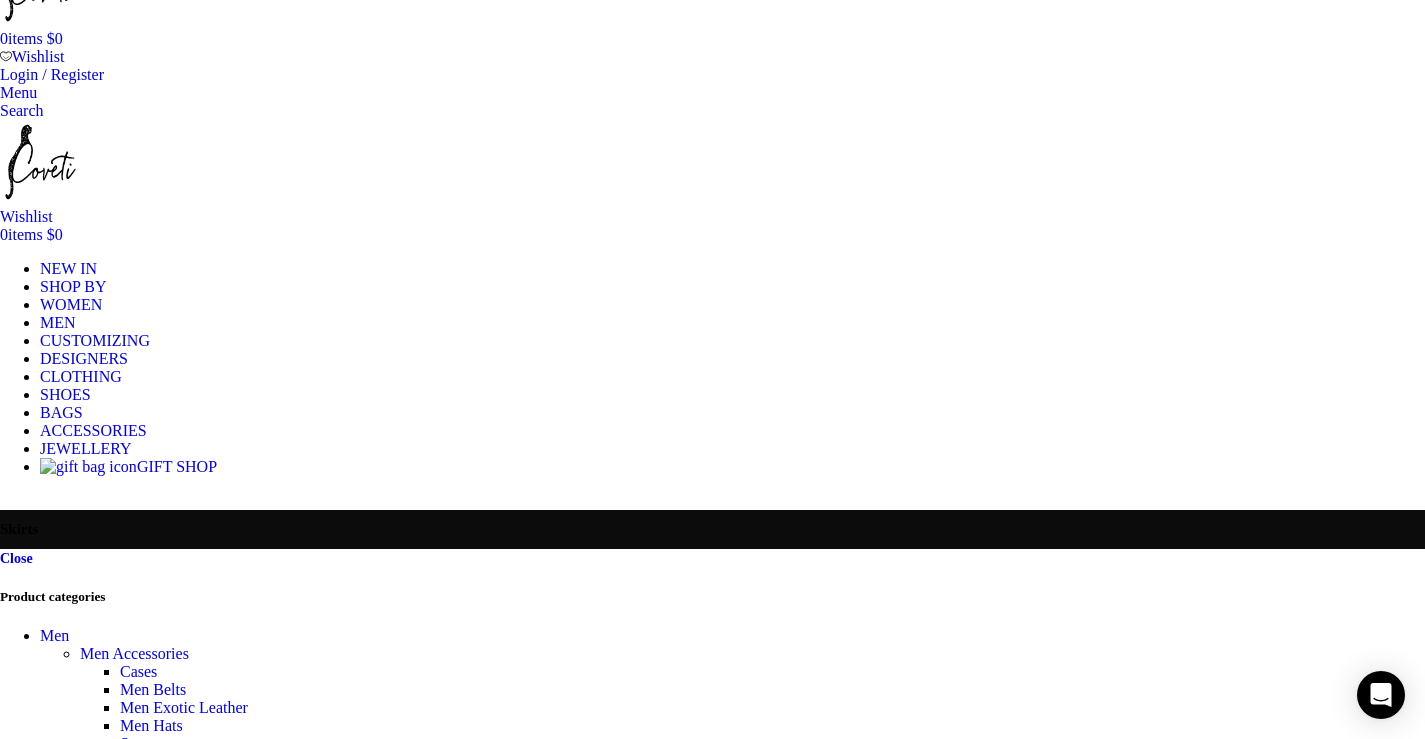 scroll, scrollTop: 200, scrollLeft: 0, axis: vertical 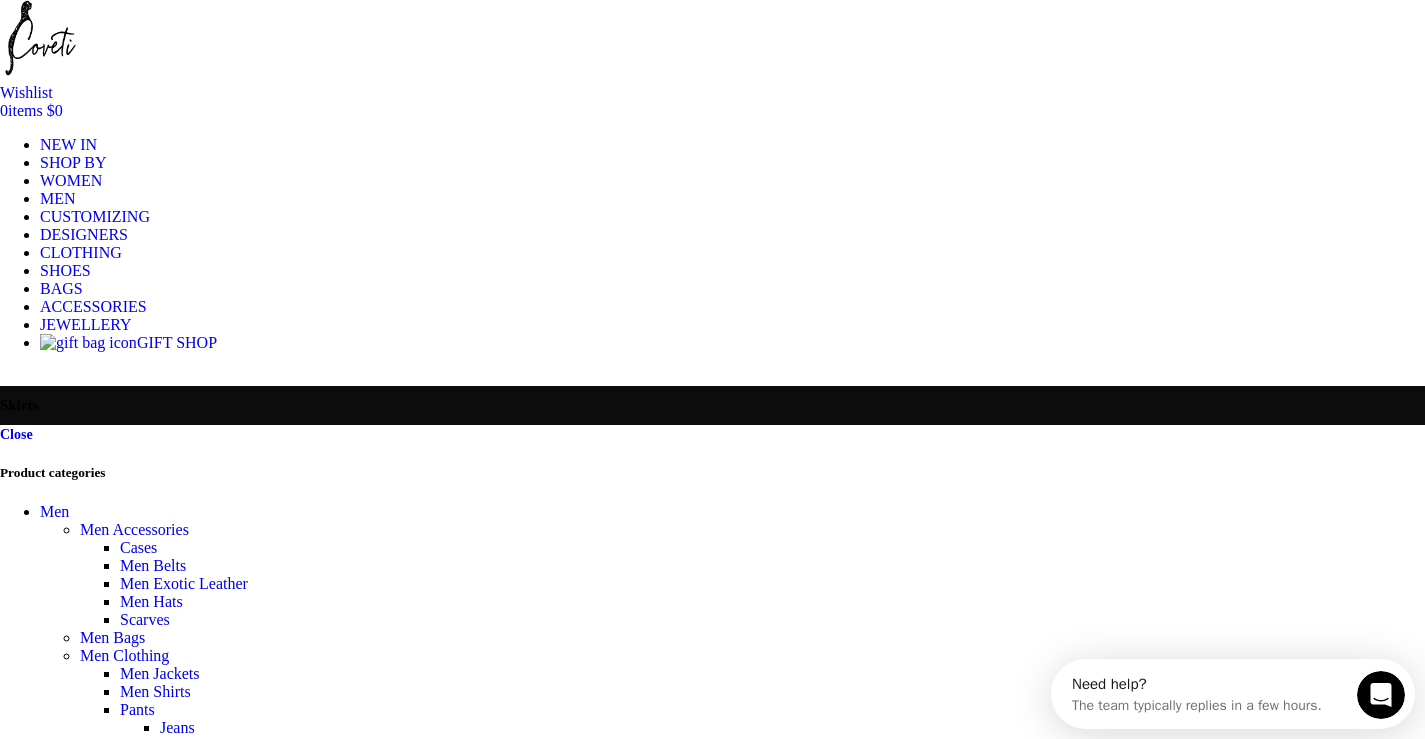 click on "Blue Blue" at bounding box center [70, 3163] 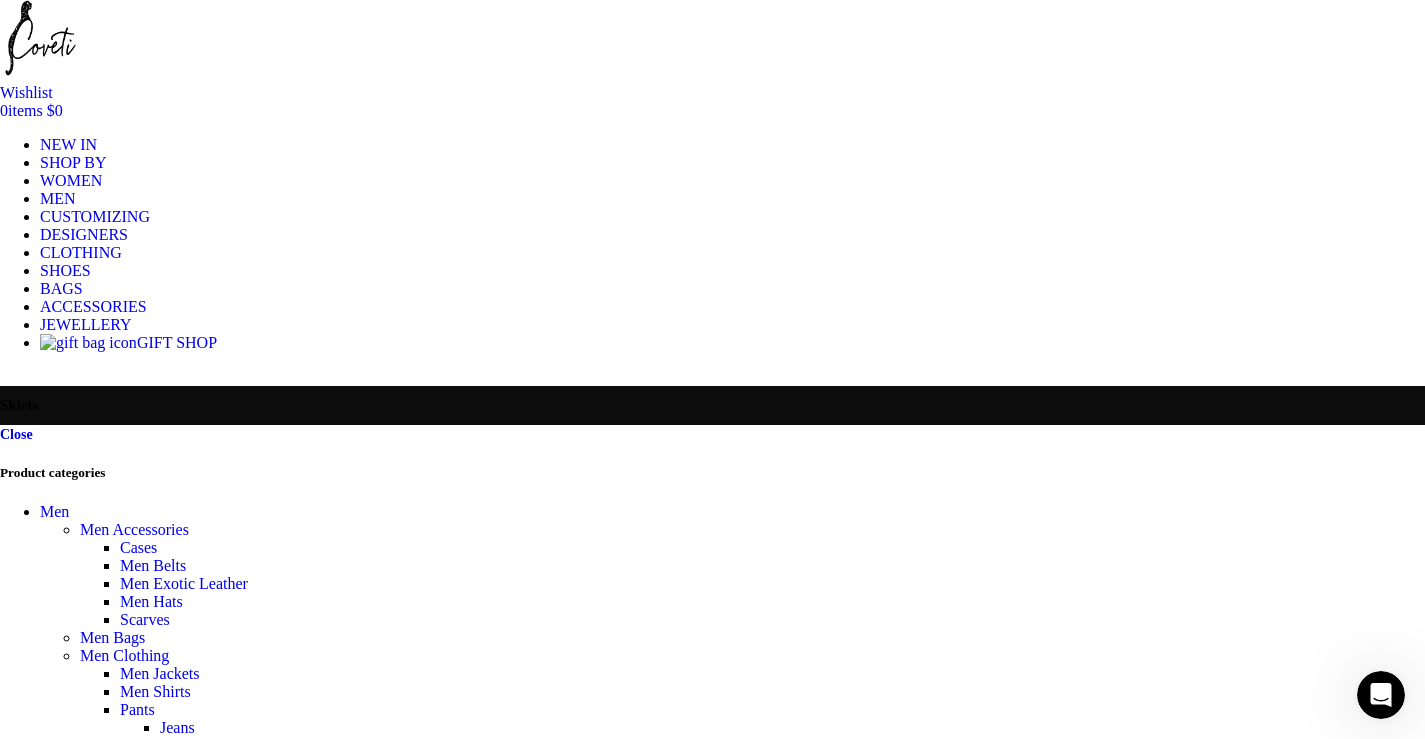 click on "Blue" at bounding box center [55, 3163] 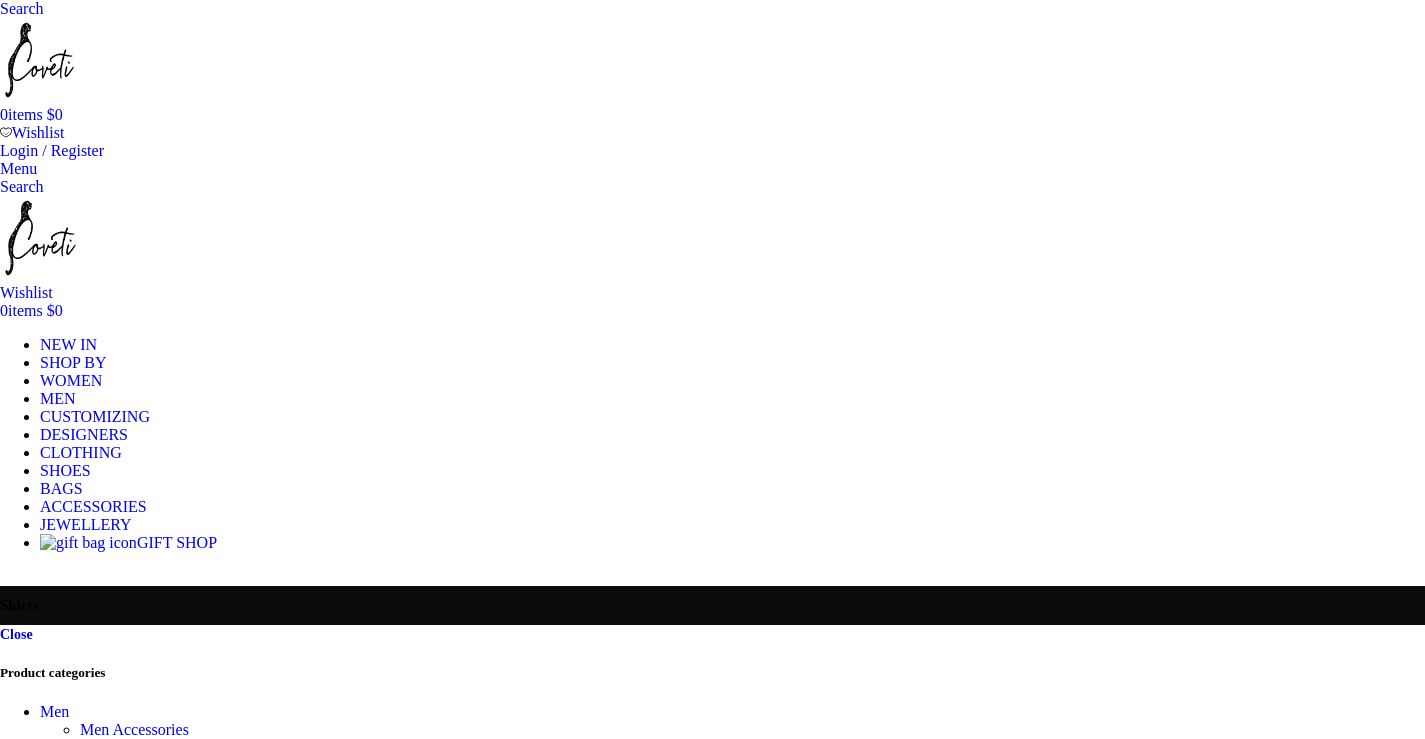 scroll, scrollTop: 104, scrollLeft: 0, axis: vertical 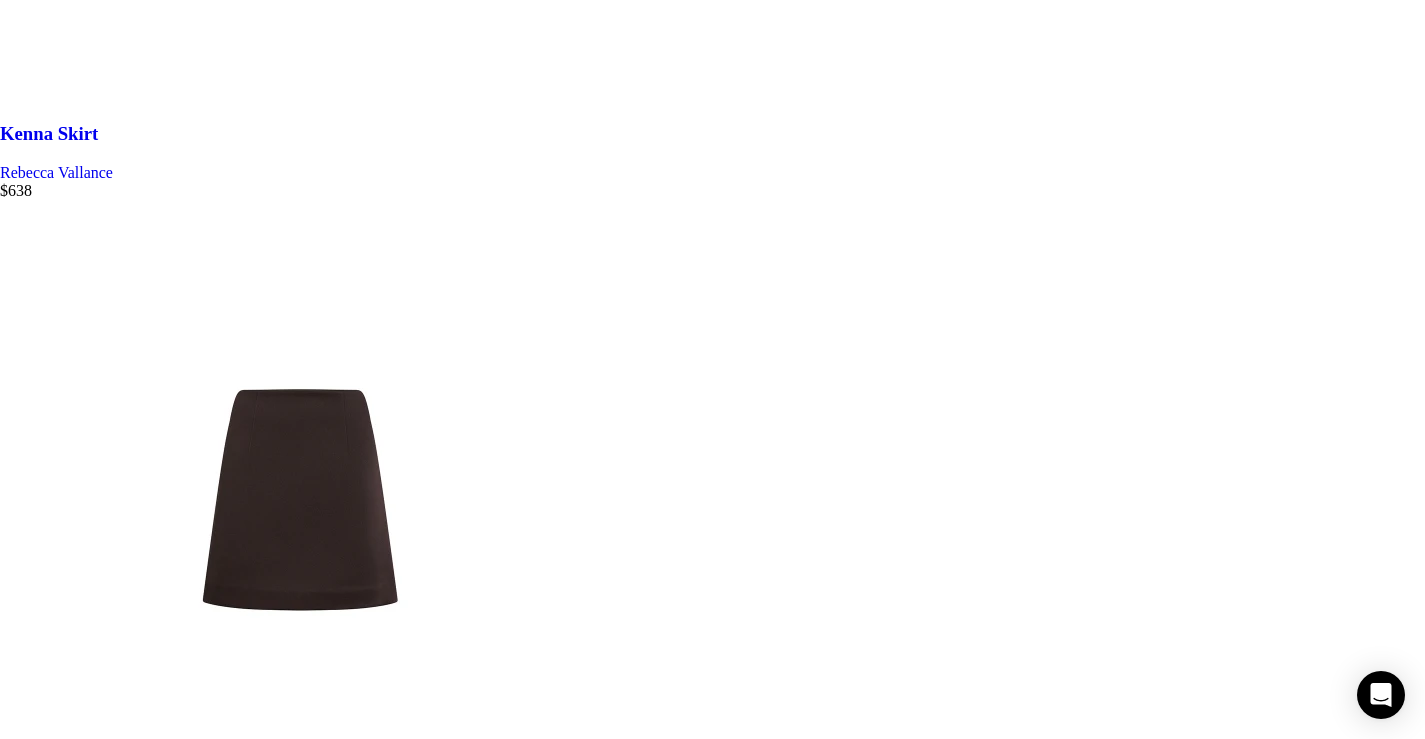 click on "→" at bounding box center [48, 33370] 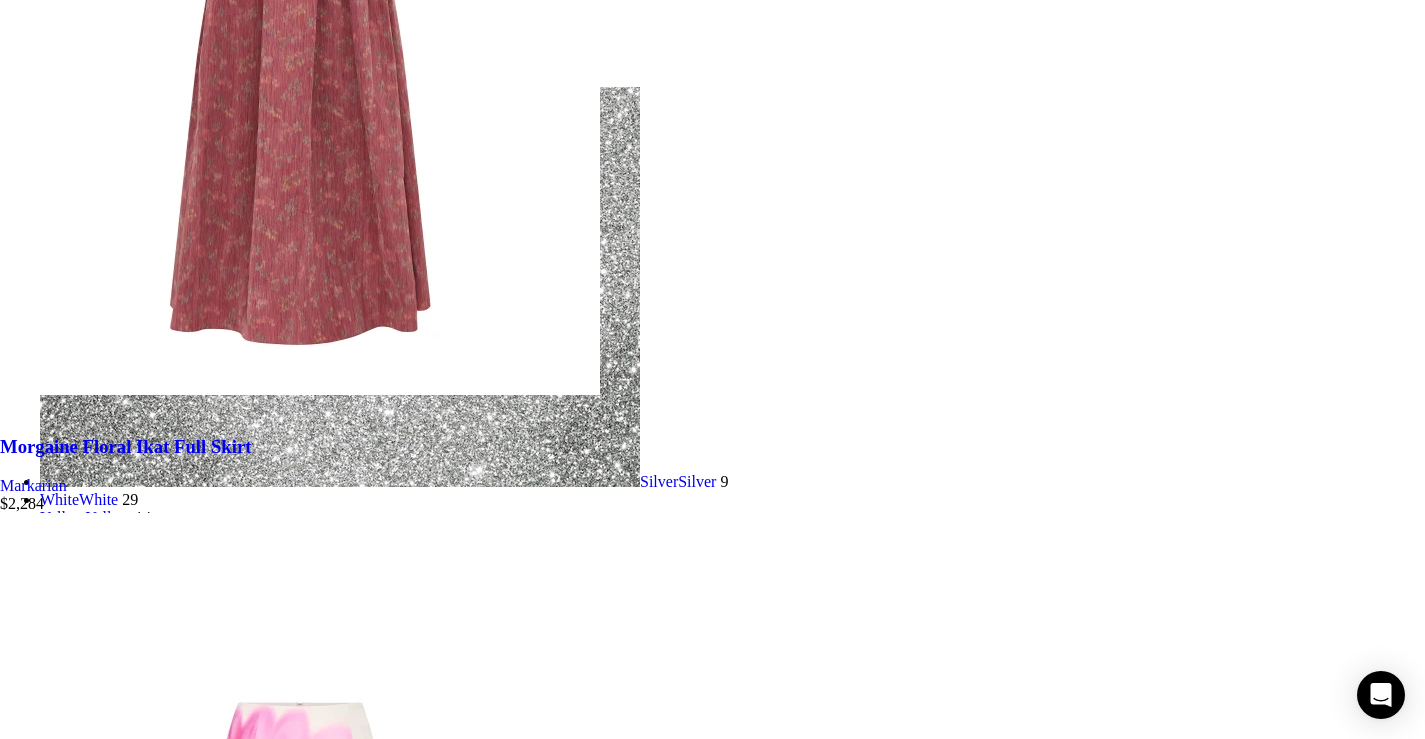 scroll, scrollTop: 4400, scrollLeft: 0, axis: vertical 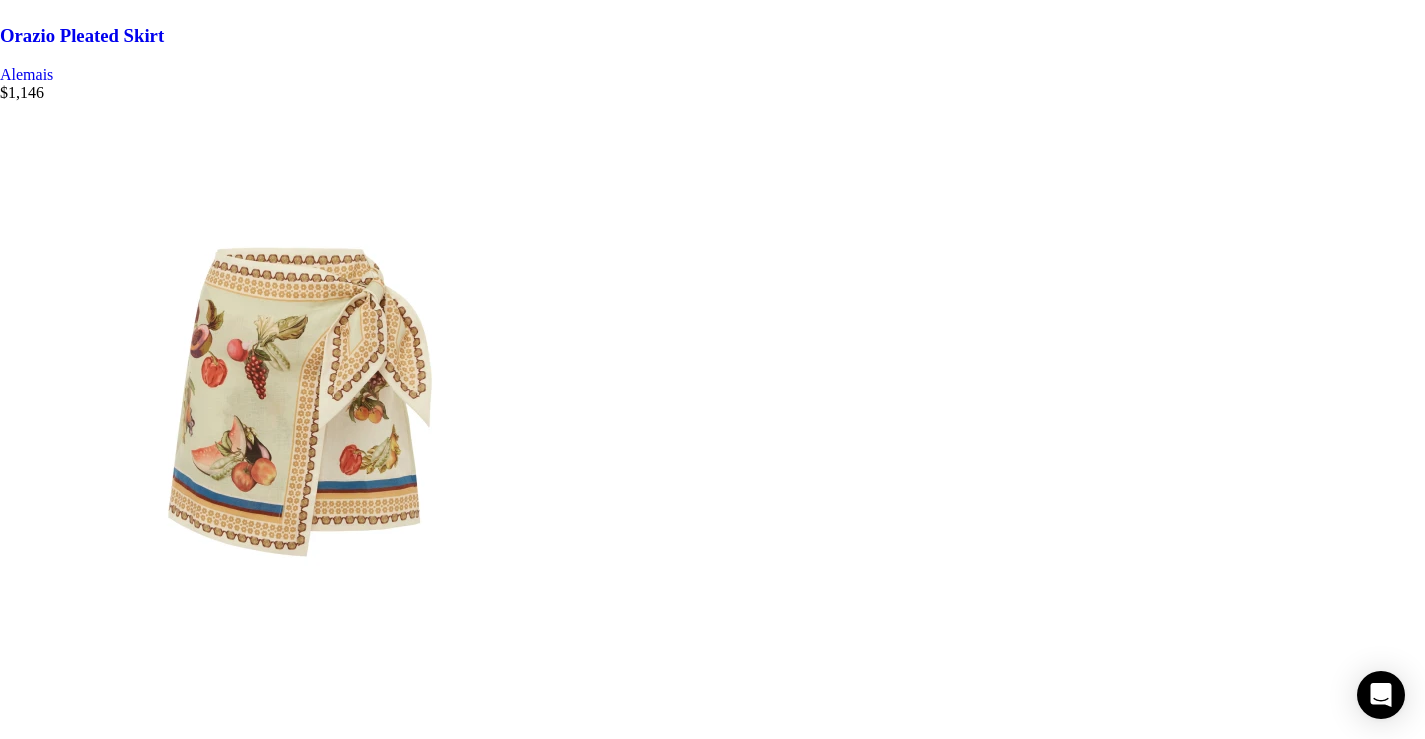 click on "→" at bounding box center [48, 32590] 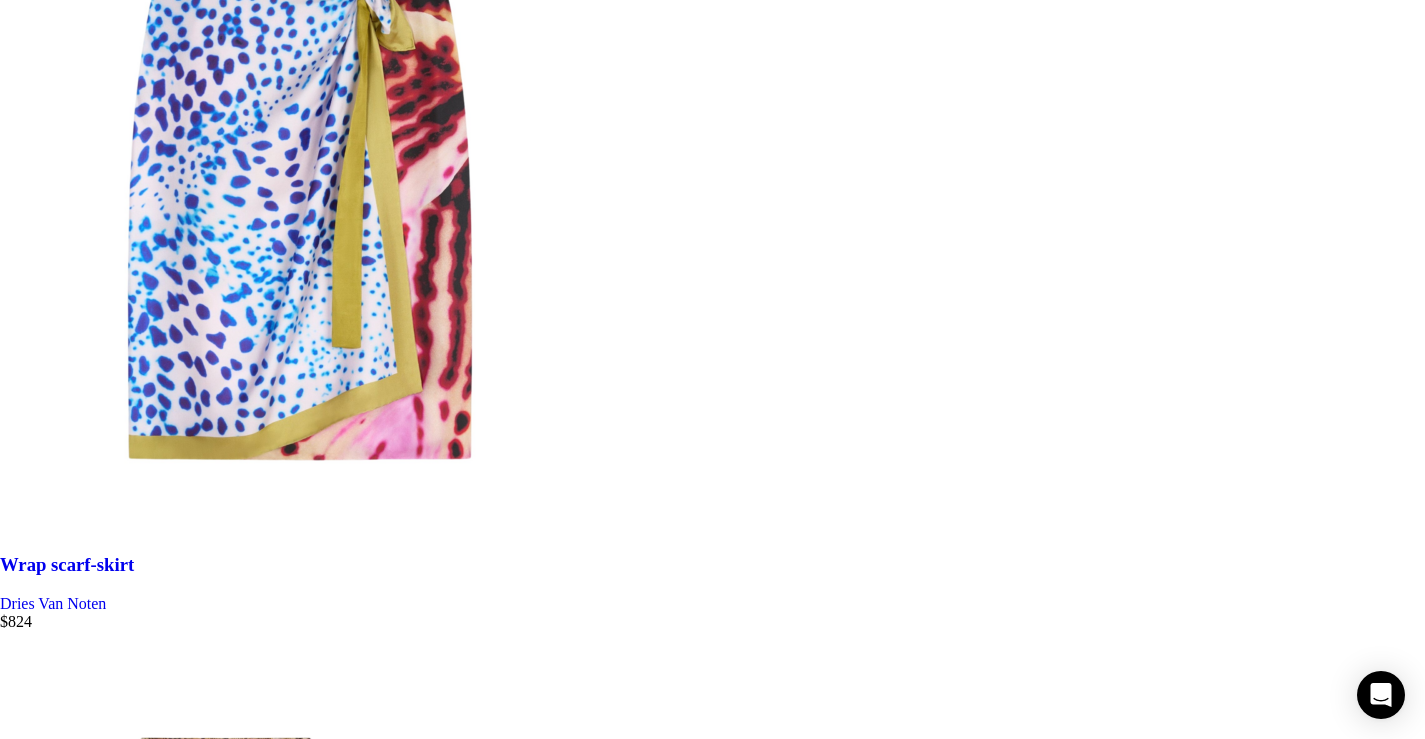 scroll, scrollTop: 6600, scrollLeft: 0, axis: vertical 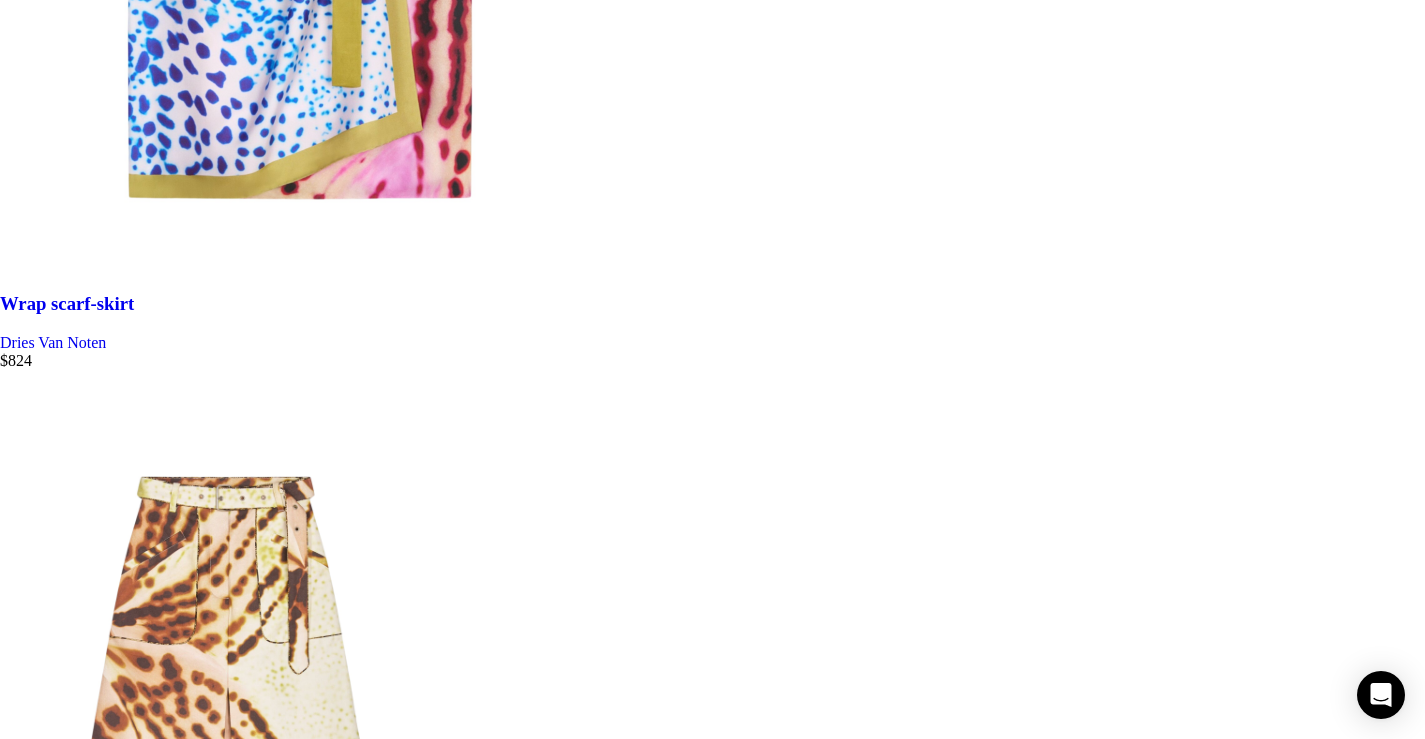 click on "4" at bounding box center [44, 33312] 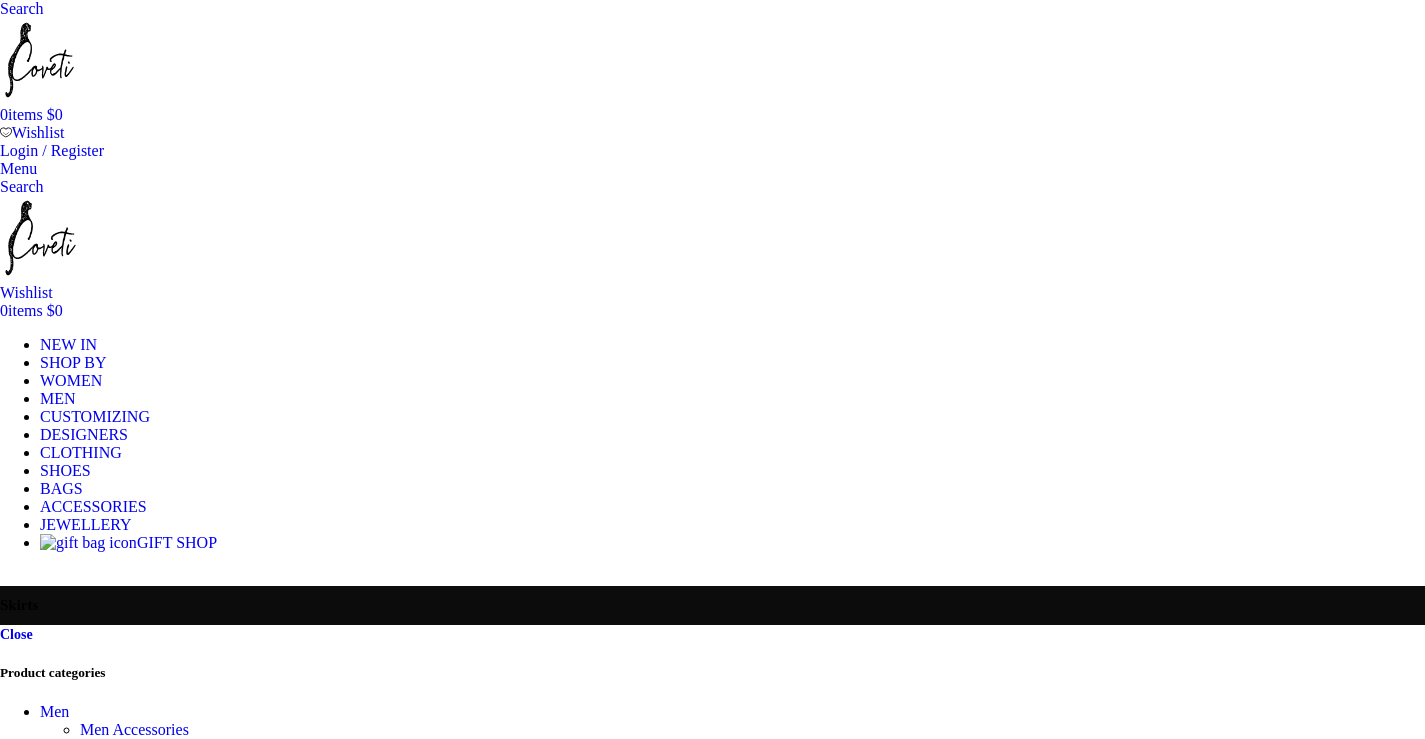 scroll, scrollTop: 0, scrollLeft: 0, axis: both 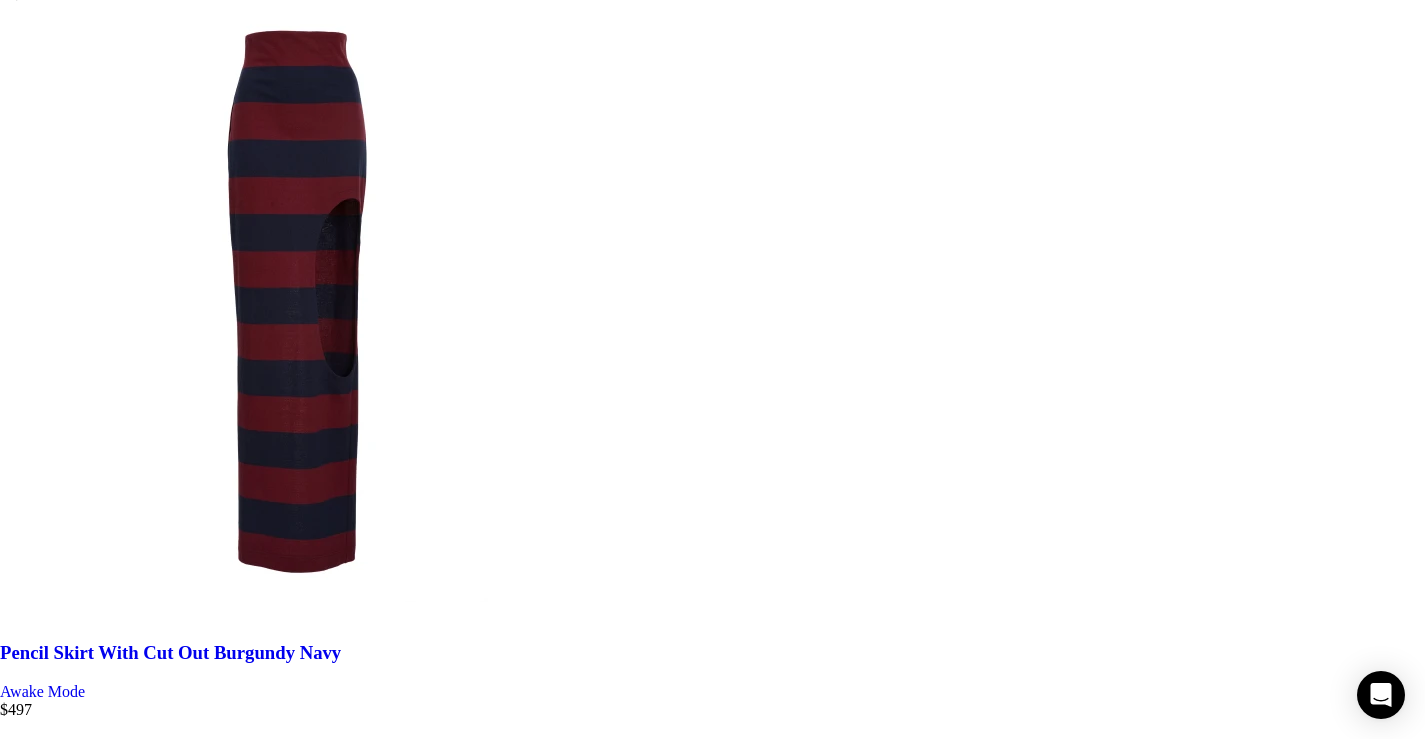 click at bounding box center (0, -8192) 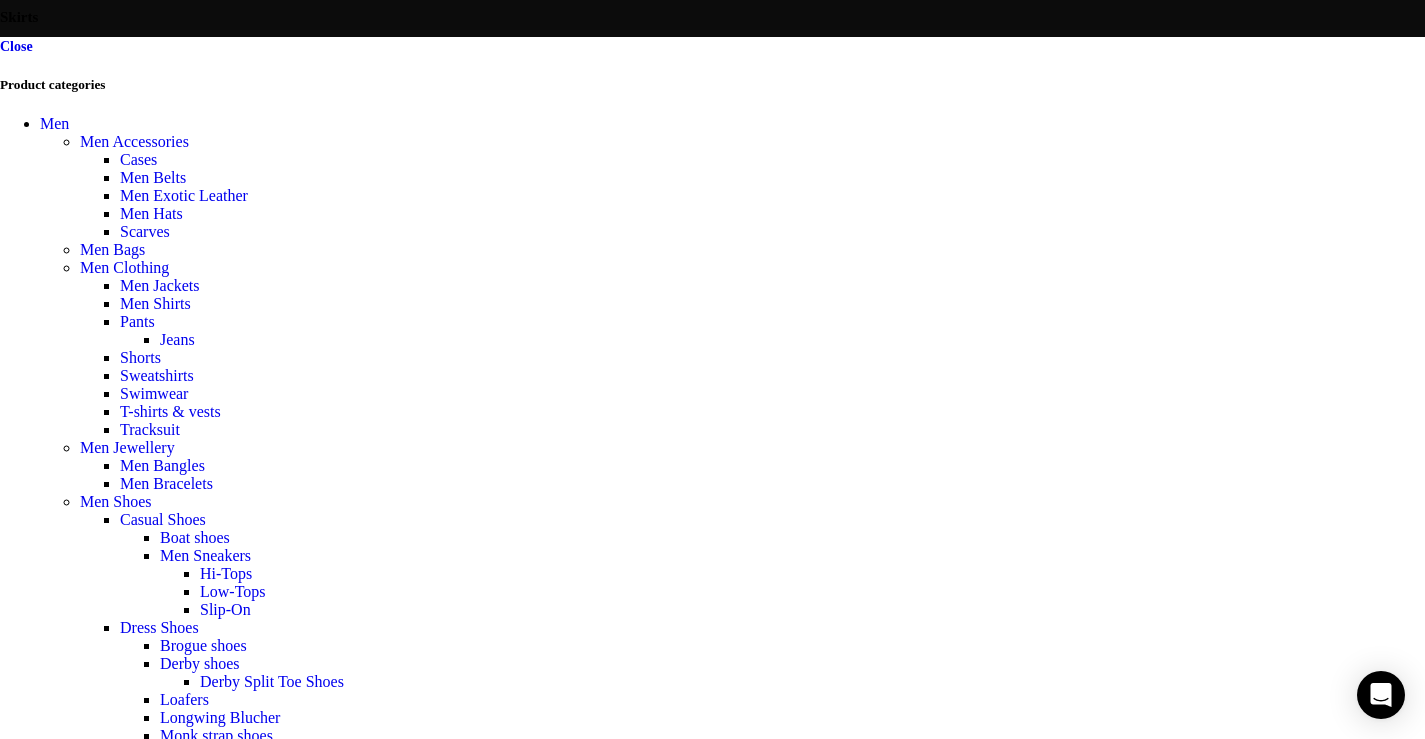 scroll, scrollTop: 0, scrollLeft: 0, axis: both 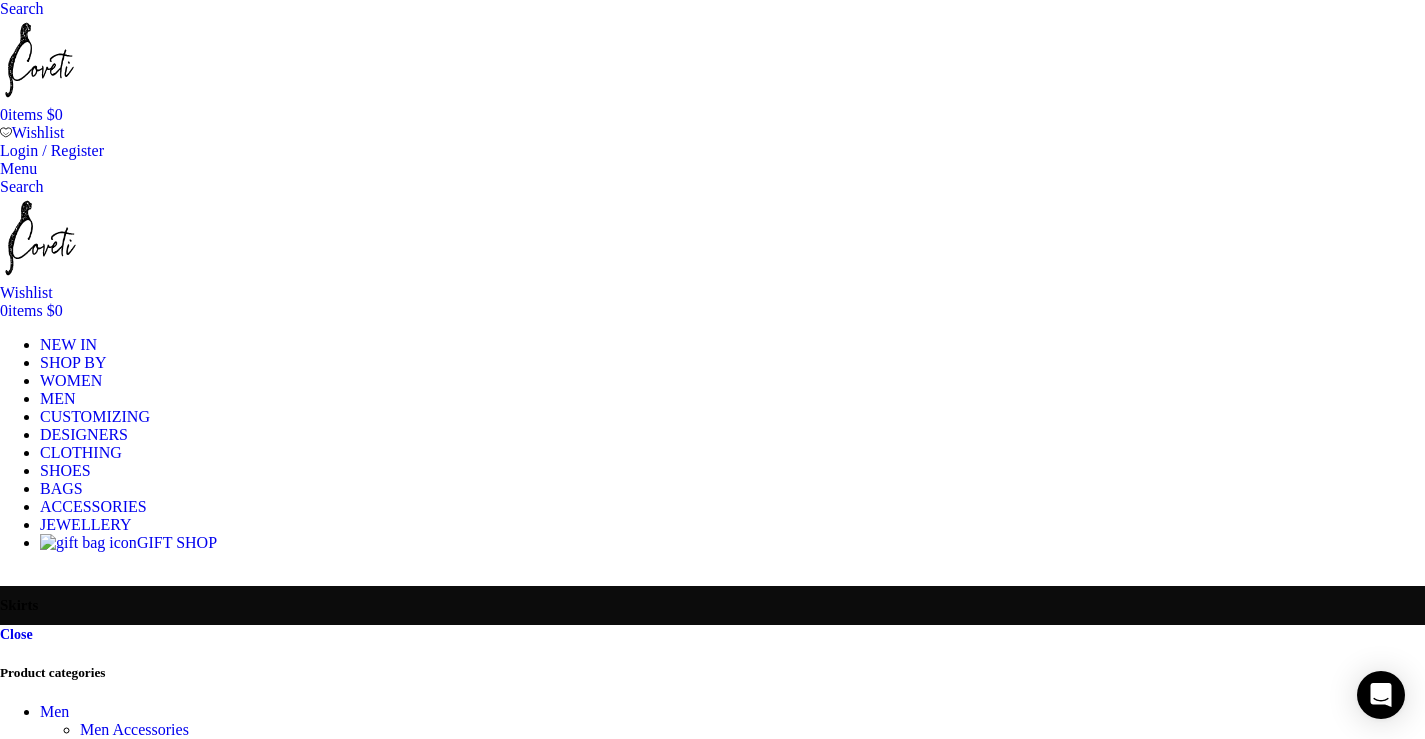 click on "Search" at bounding box center (22, 8) 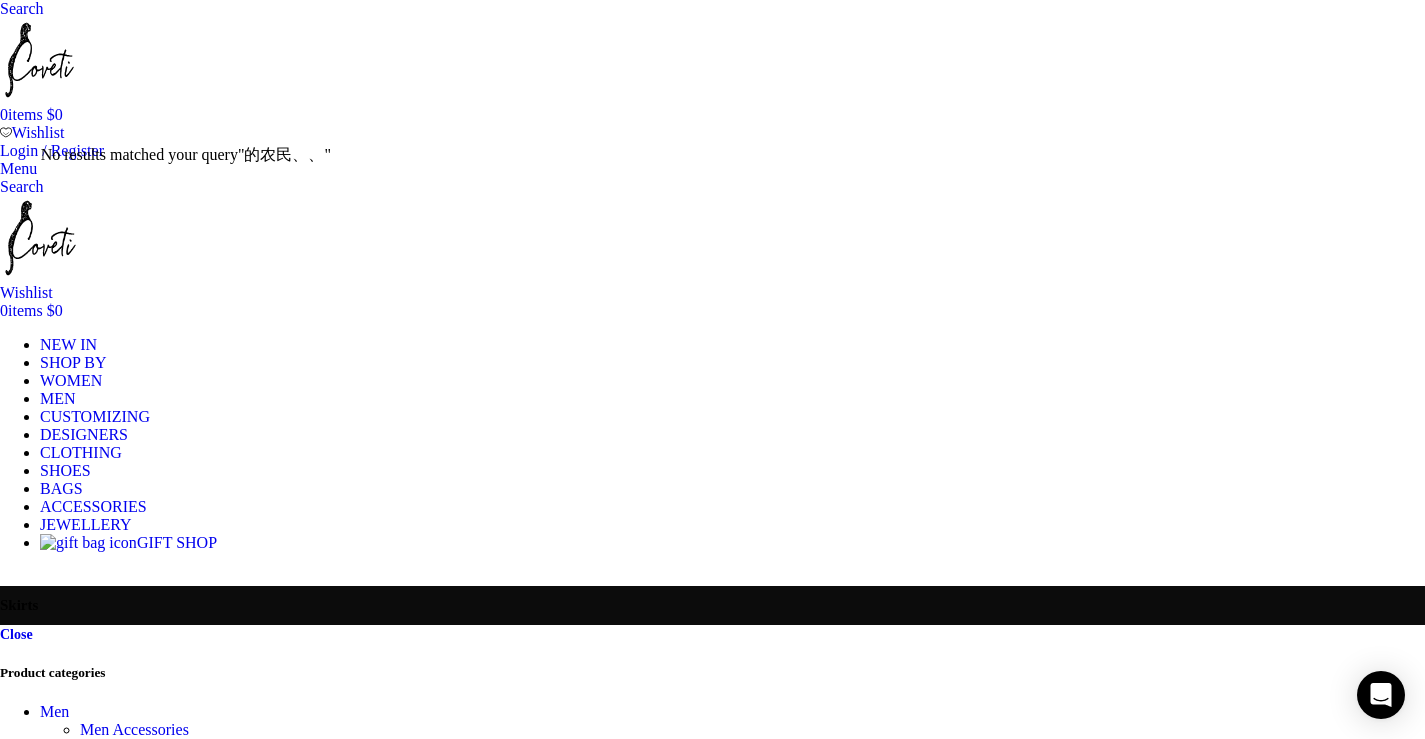 click on "No results matched your query 		 "的农民、、"" at bounding box center [191, 155] 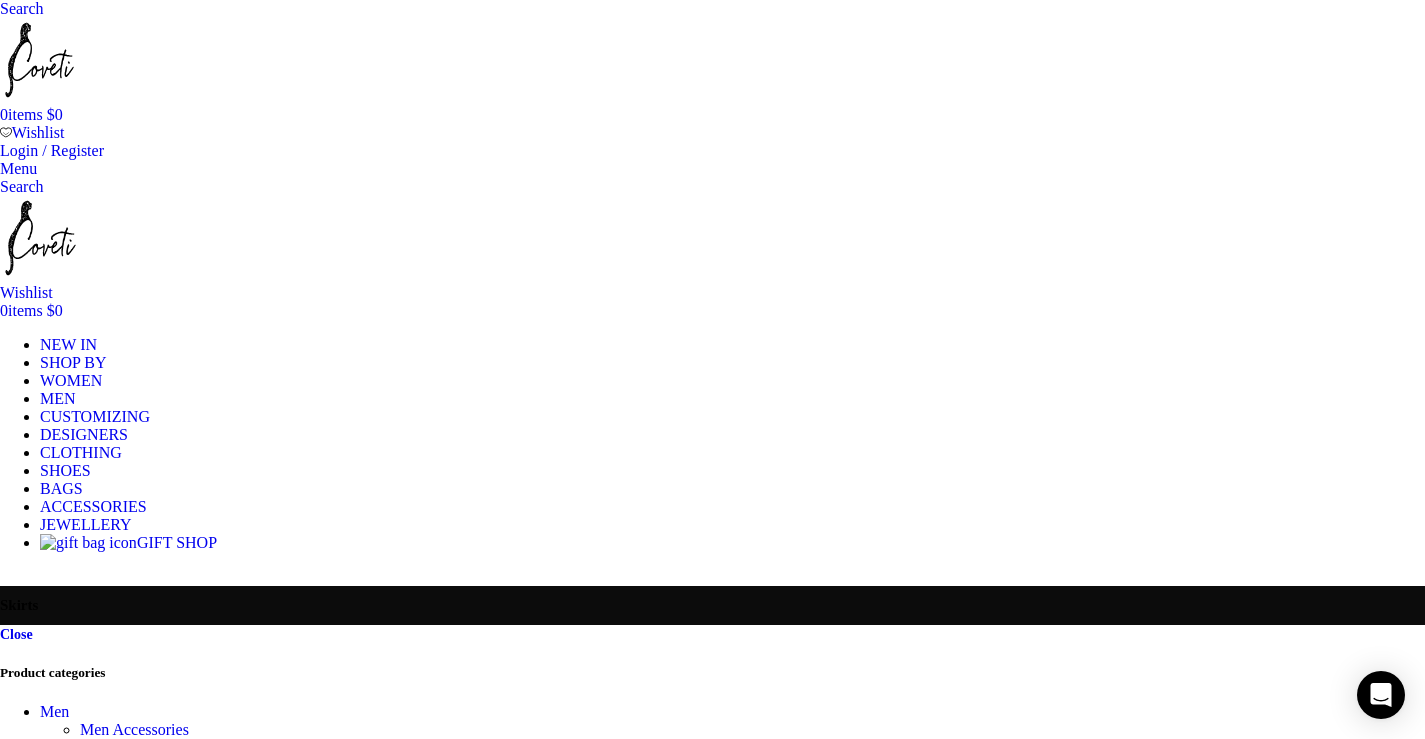click on "的农民、、" at bounding box center (88, 780) 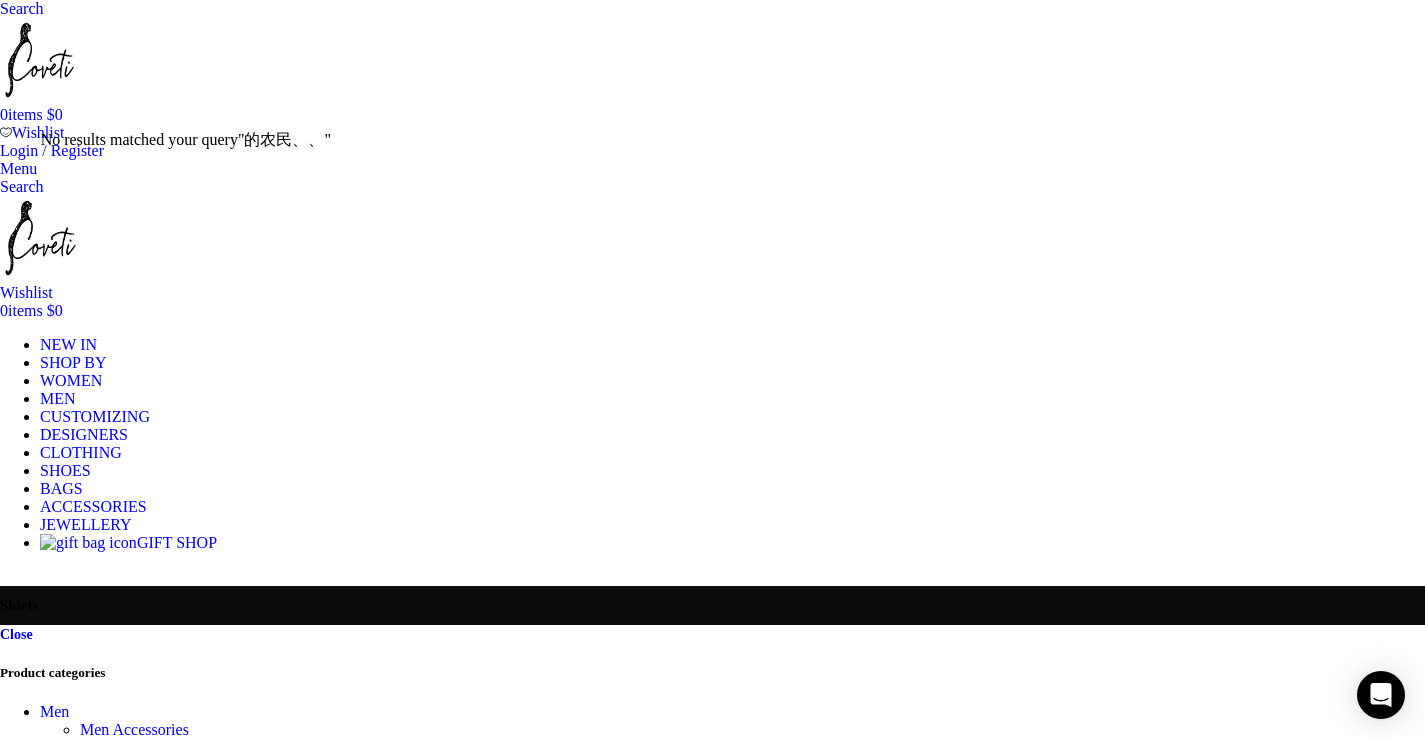 click on "的农民、、" at bounding box center [88, 780] 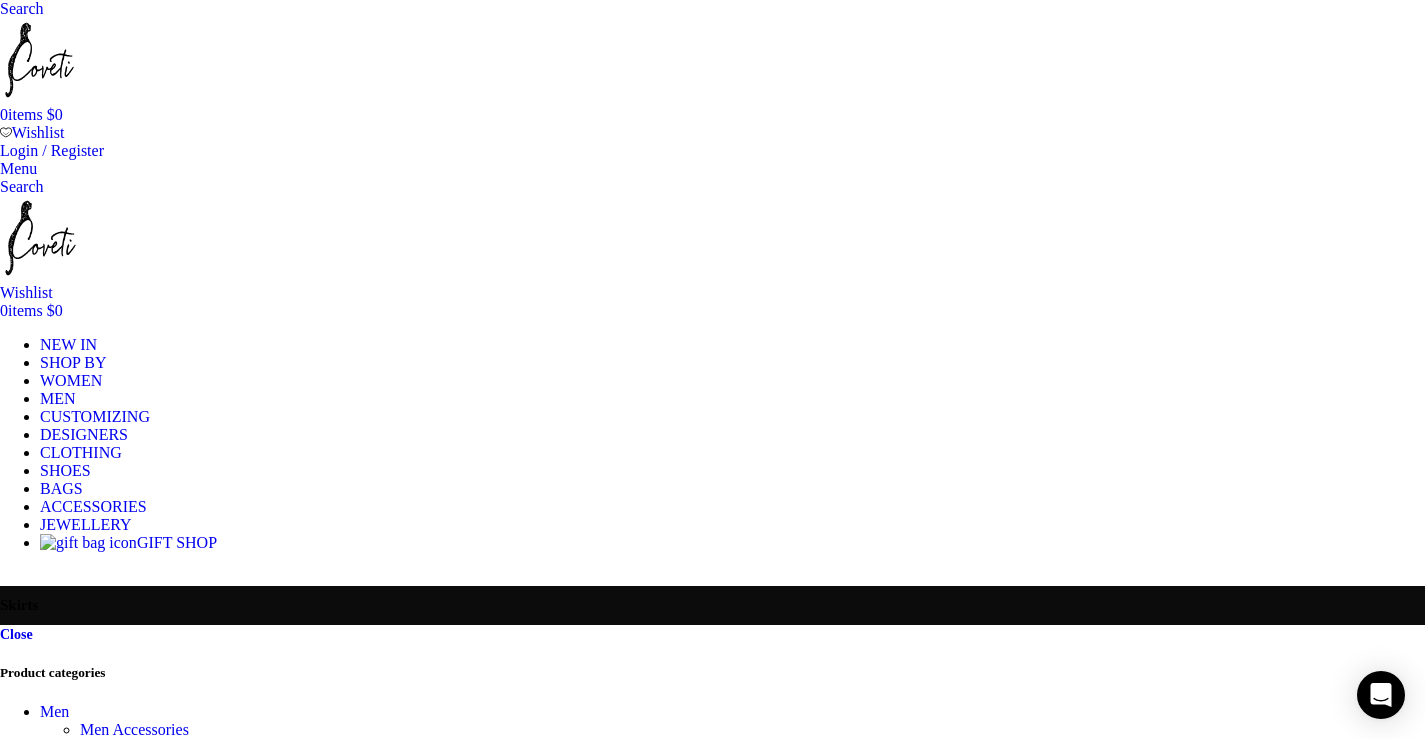 click on "的农民、、" at bounding box center (88, 780) 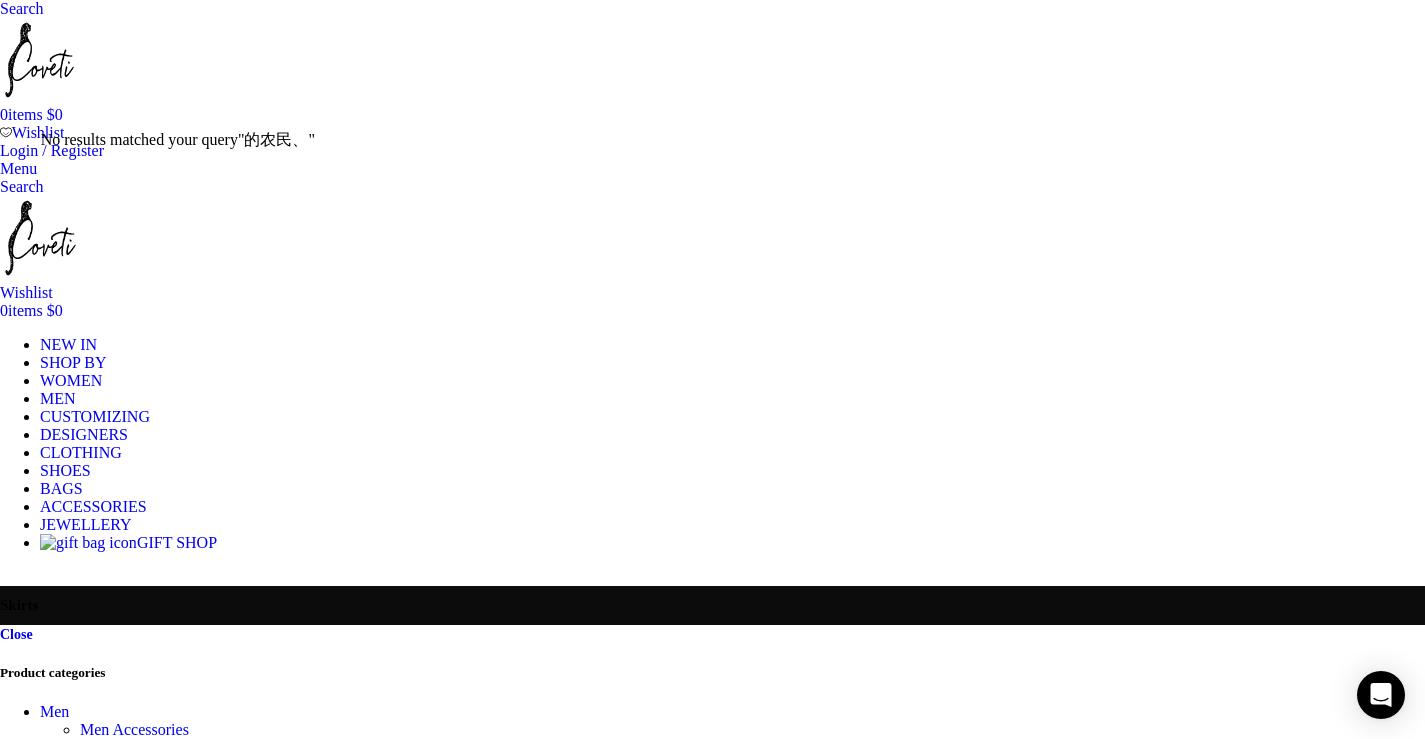type on "的" 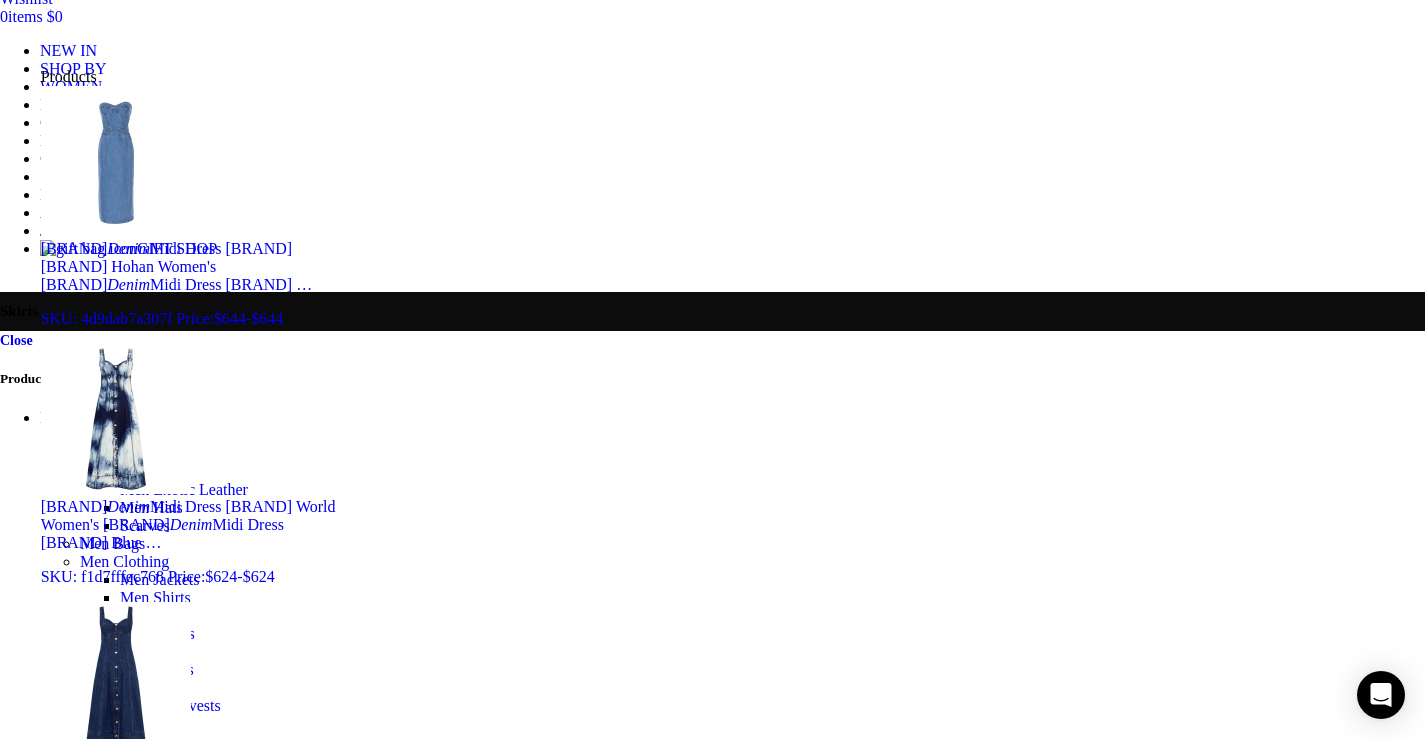 scroll, scrollTop: 0, scrollLeft: 0, axis: both 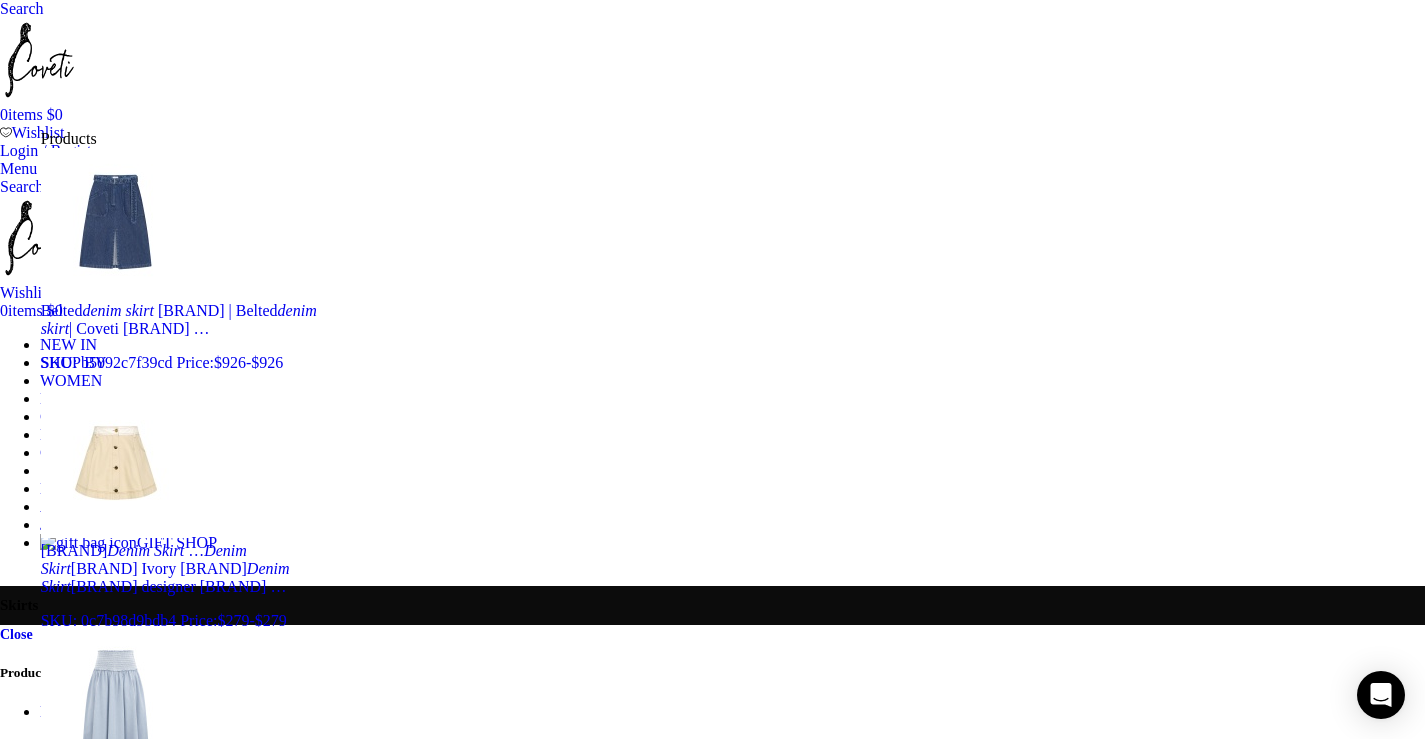 type on "denim skirt" 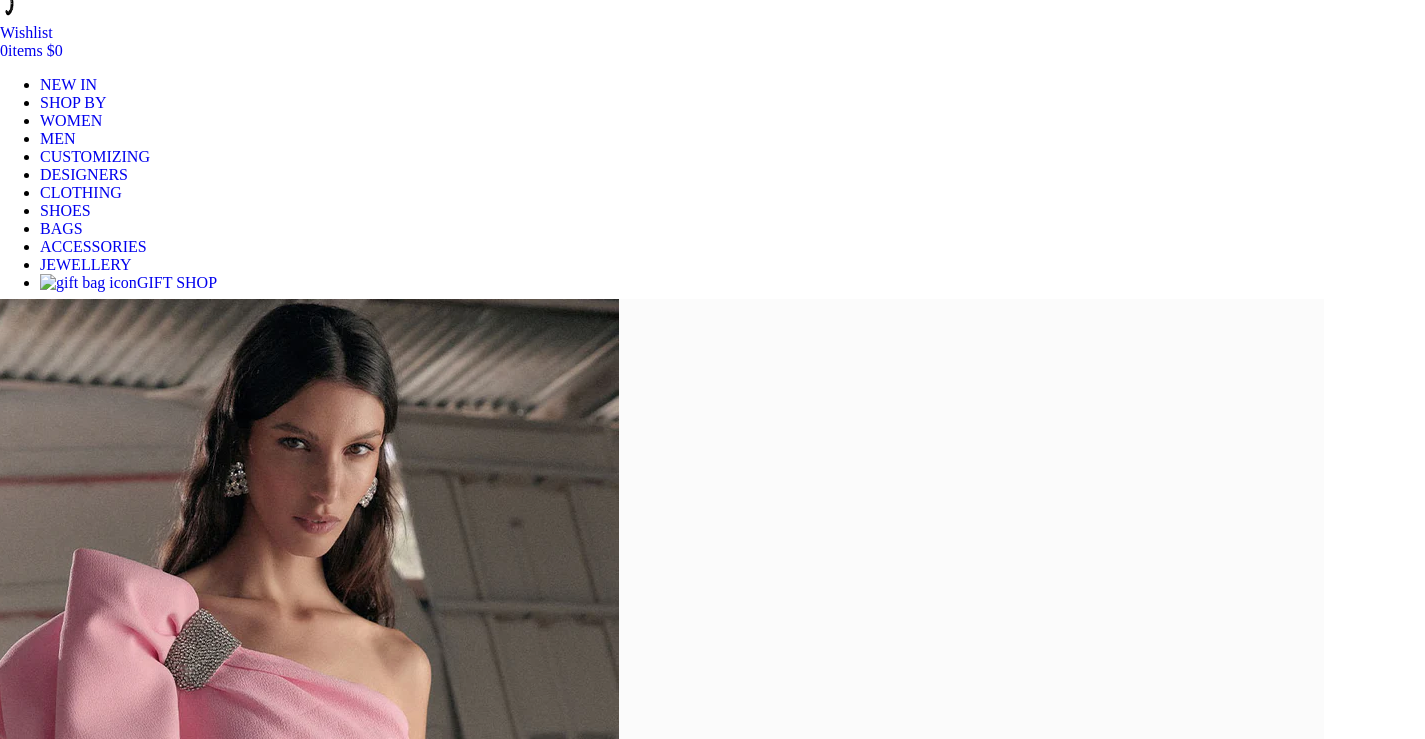 scroll, scrollTop: 0, scrollLeft: 0, axis: both 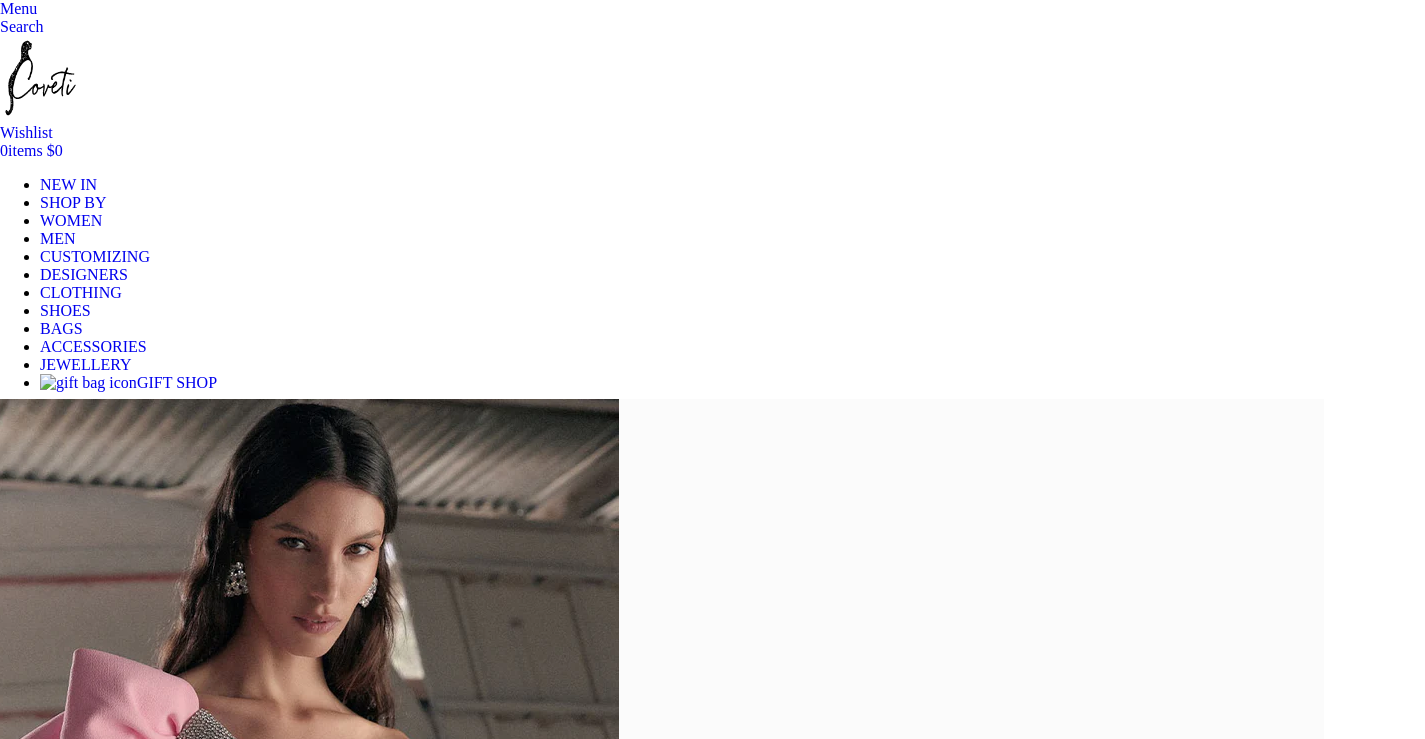 click on "SHOP NOW" at bounding box center [-60, 1869] 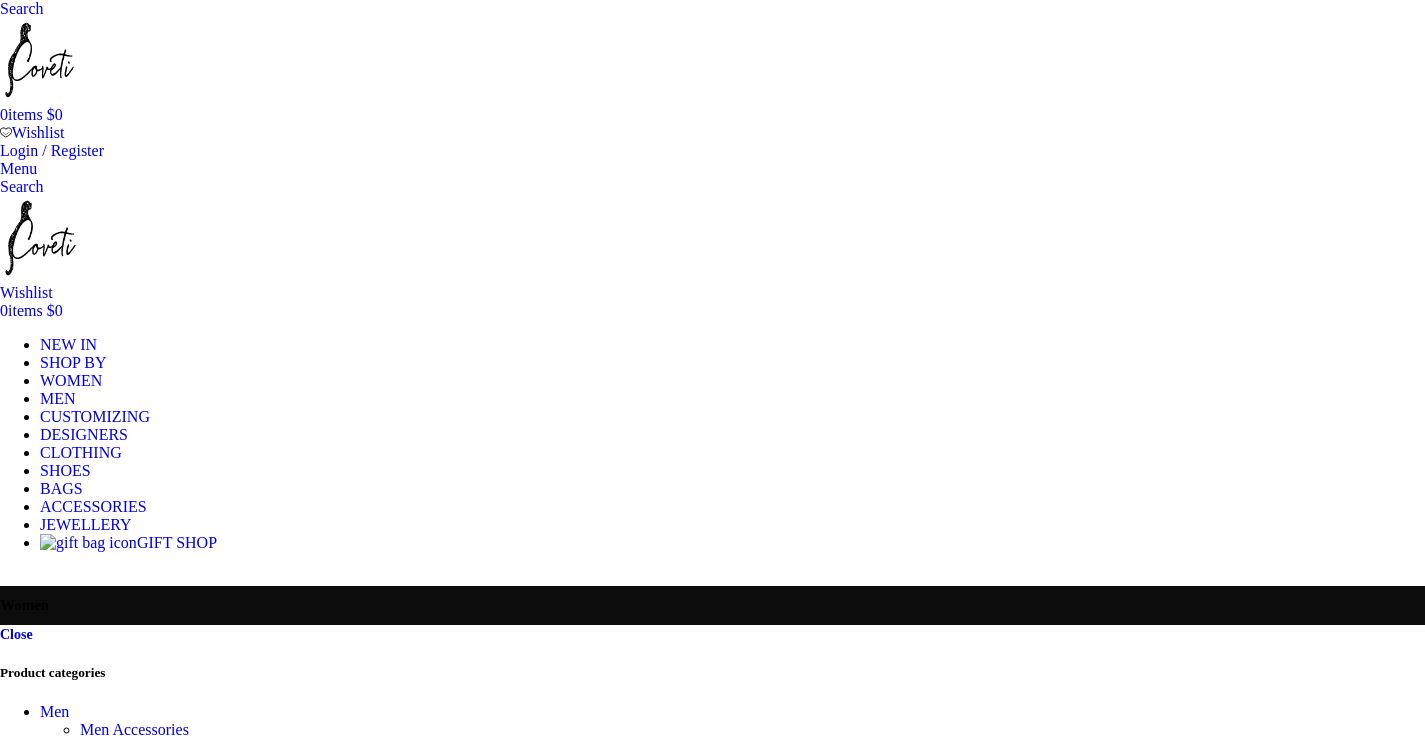 scroll, scrollTop: 0, scrollLeft: 0, axis: both 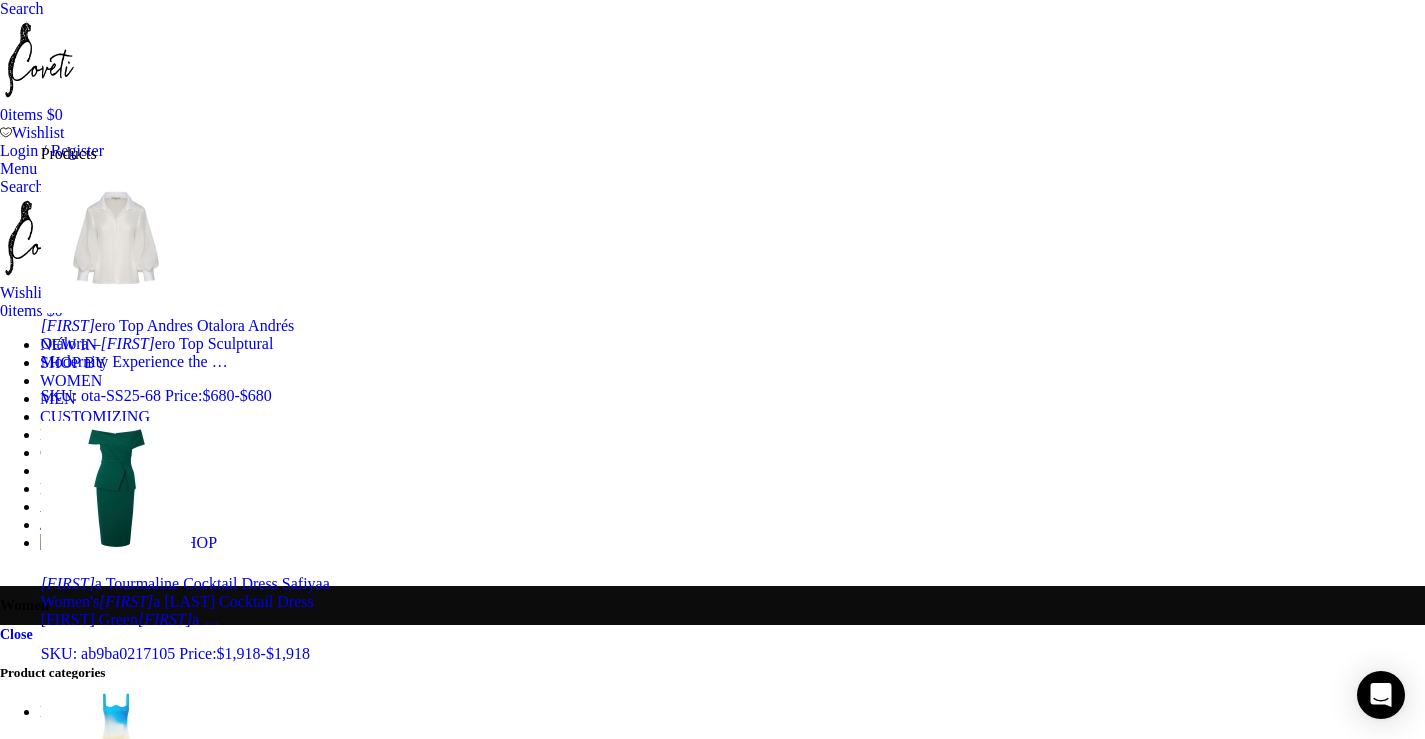 type on "e" 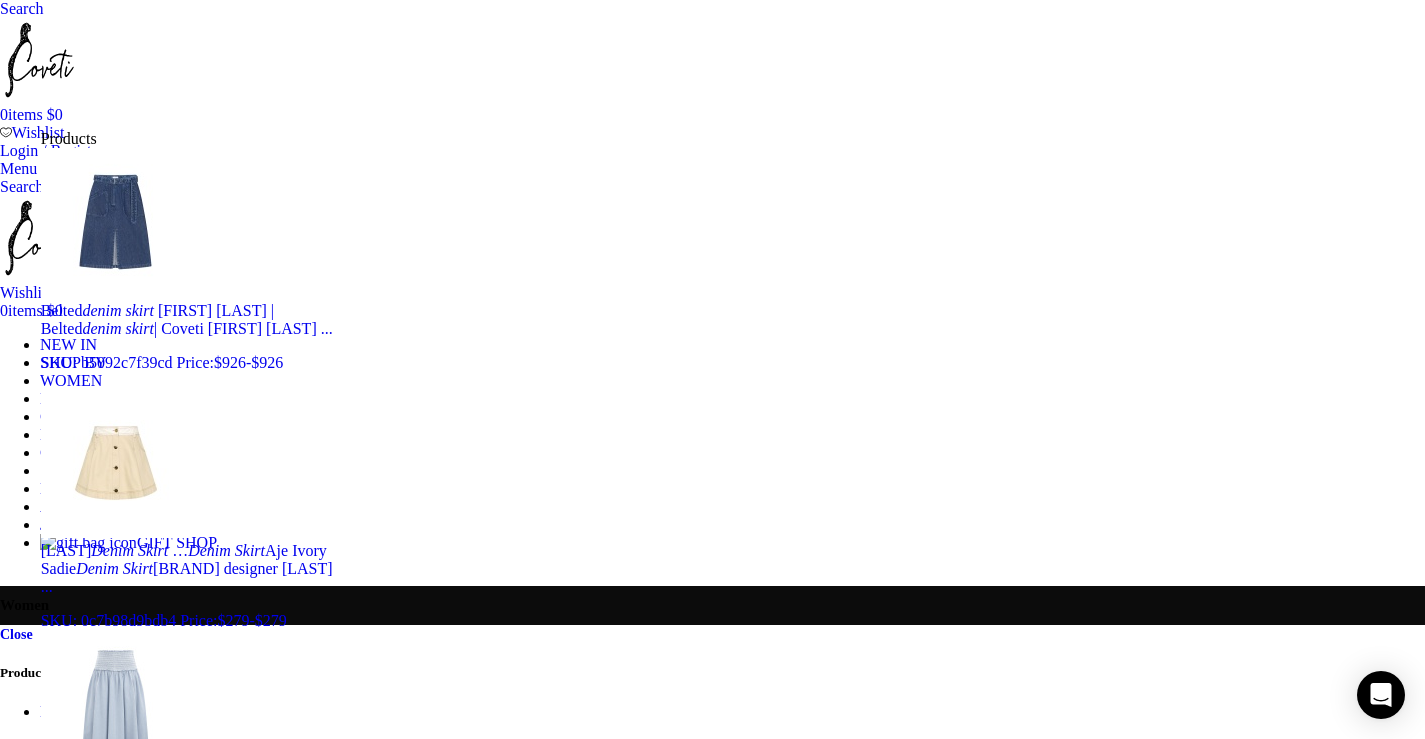 click on "Belted  denim   skirt" at bounding box center [97, 310] 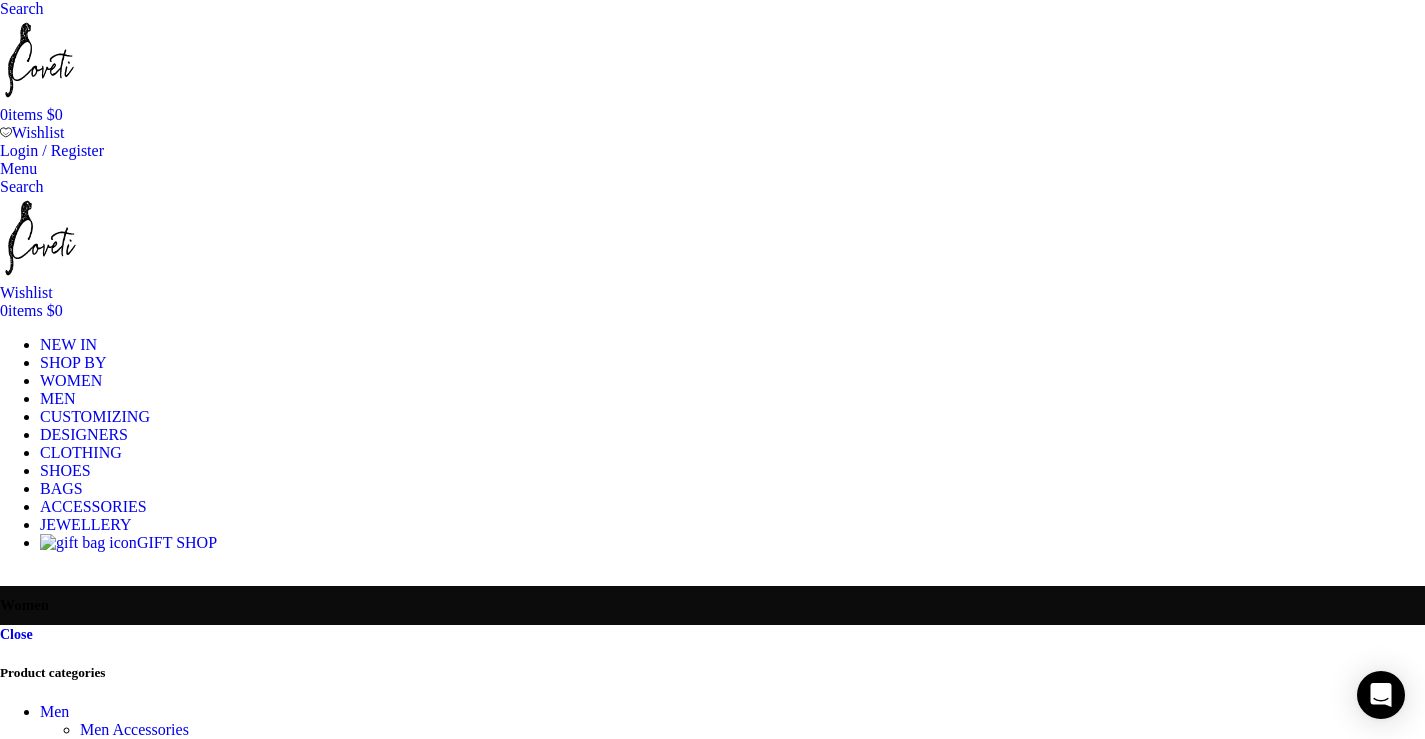type on "denim skirt" 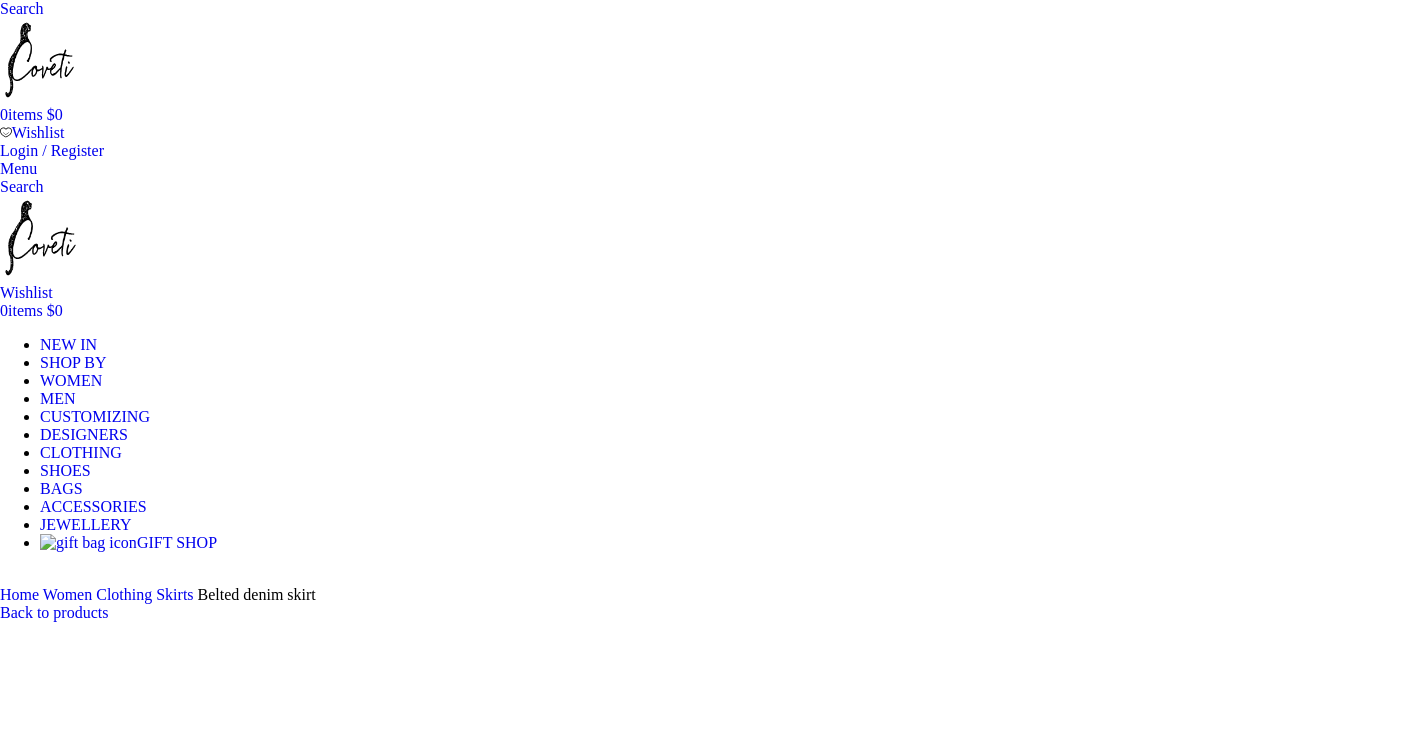scroll, scrollTop: 300, scrollLeft: 0, axis: vertical 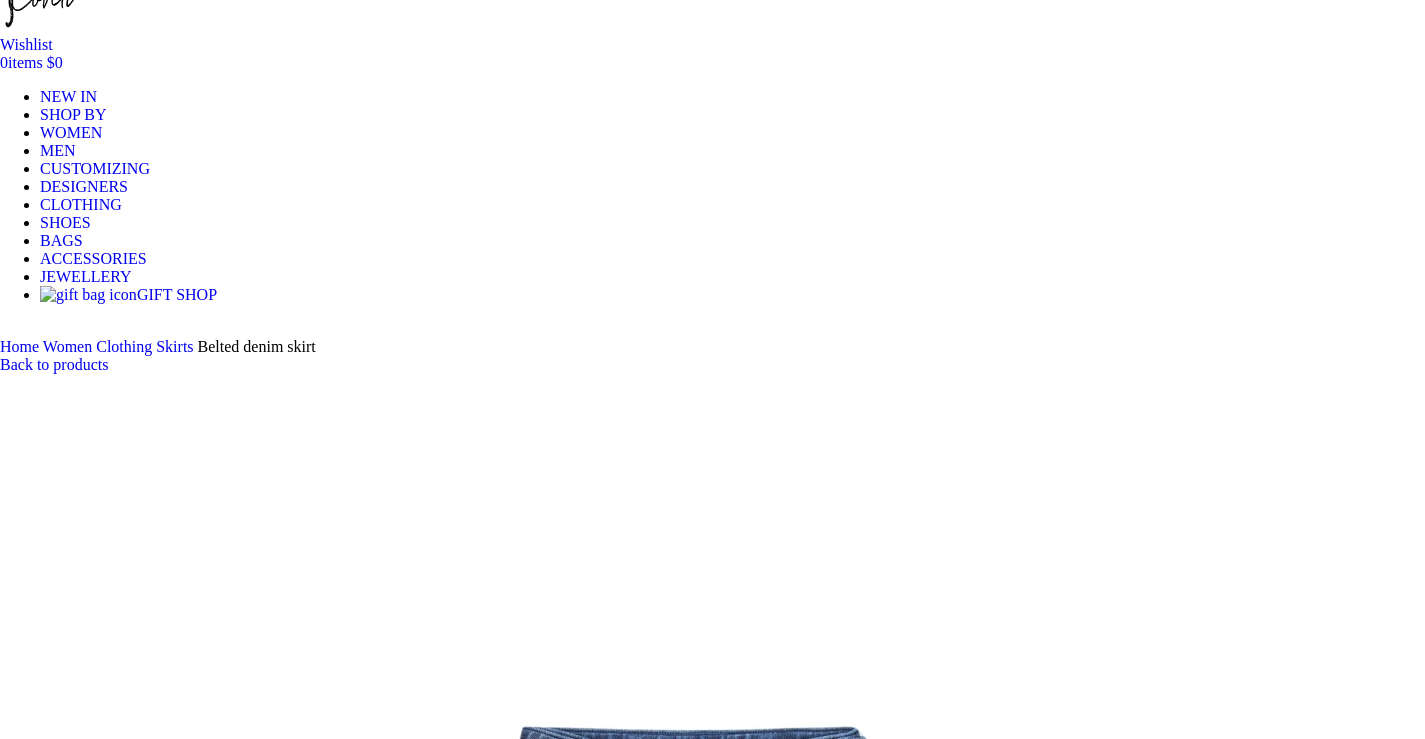 drag, startPoint x: 1033, startPoint y: 202, endPoint x: 1113, endPoint y: 201, distance: 80.00625 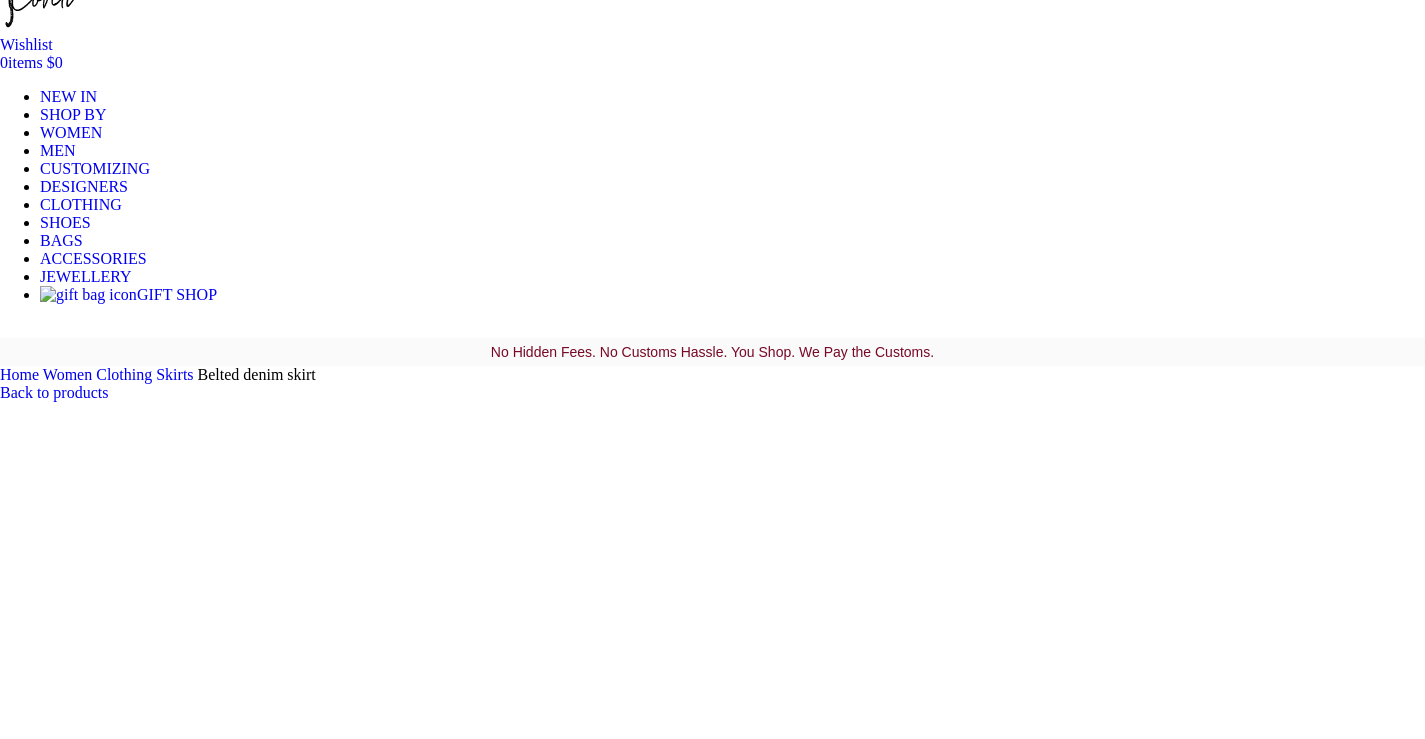 drag, startPoint x: 1251, startPoint y: 209, endPoint x: 1262, endPoint y: 201, distance: 13.601471 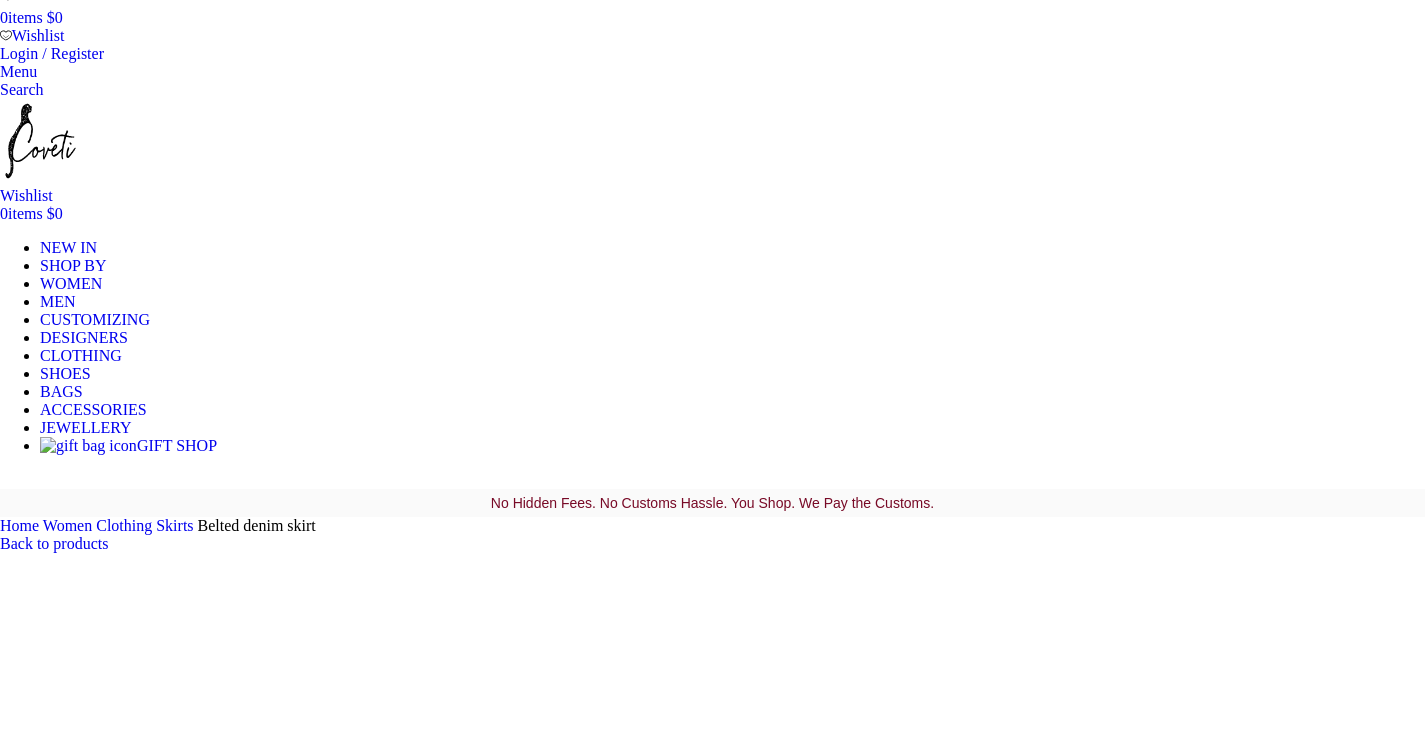 scroll, scrollTop: 0, scrollLeft: 0, axis: both 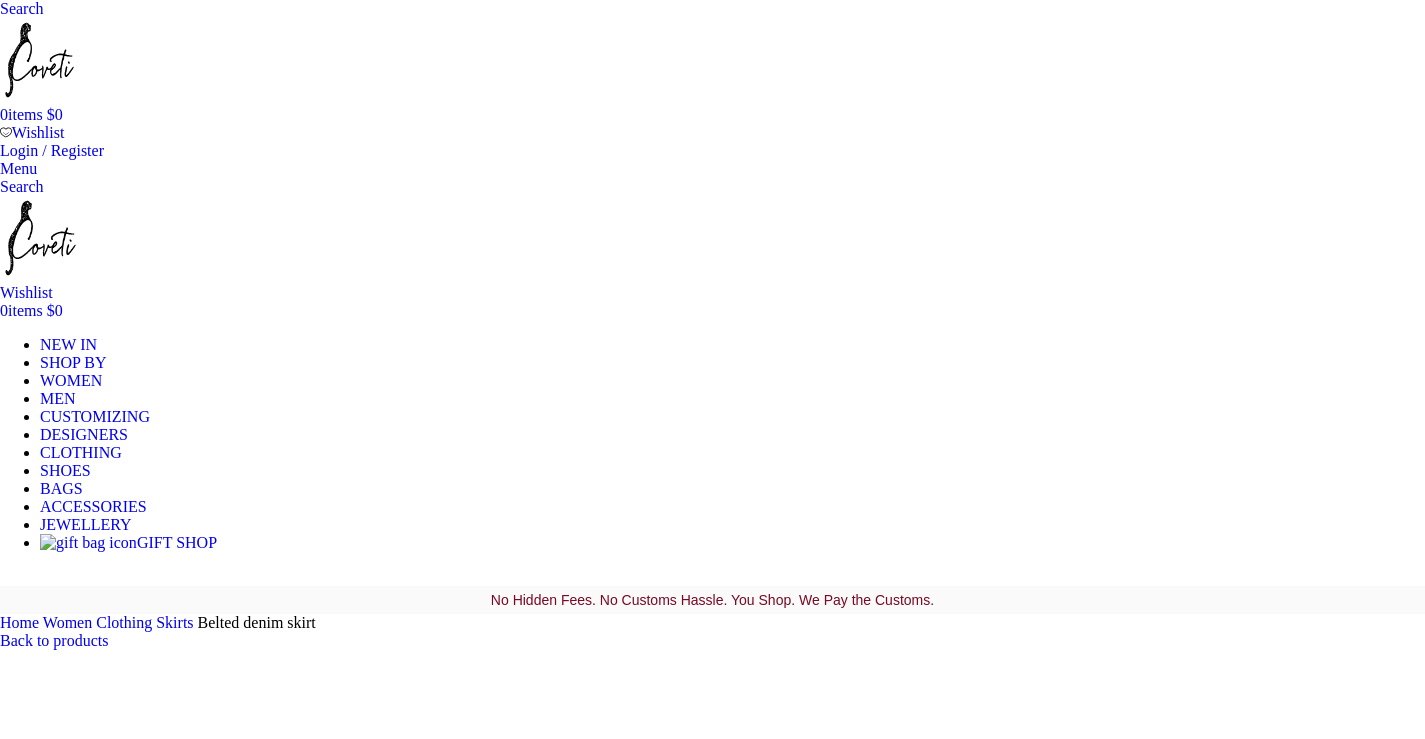 click at bounding box center [88, 779] 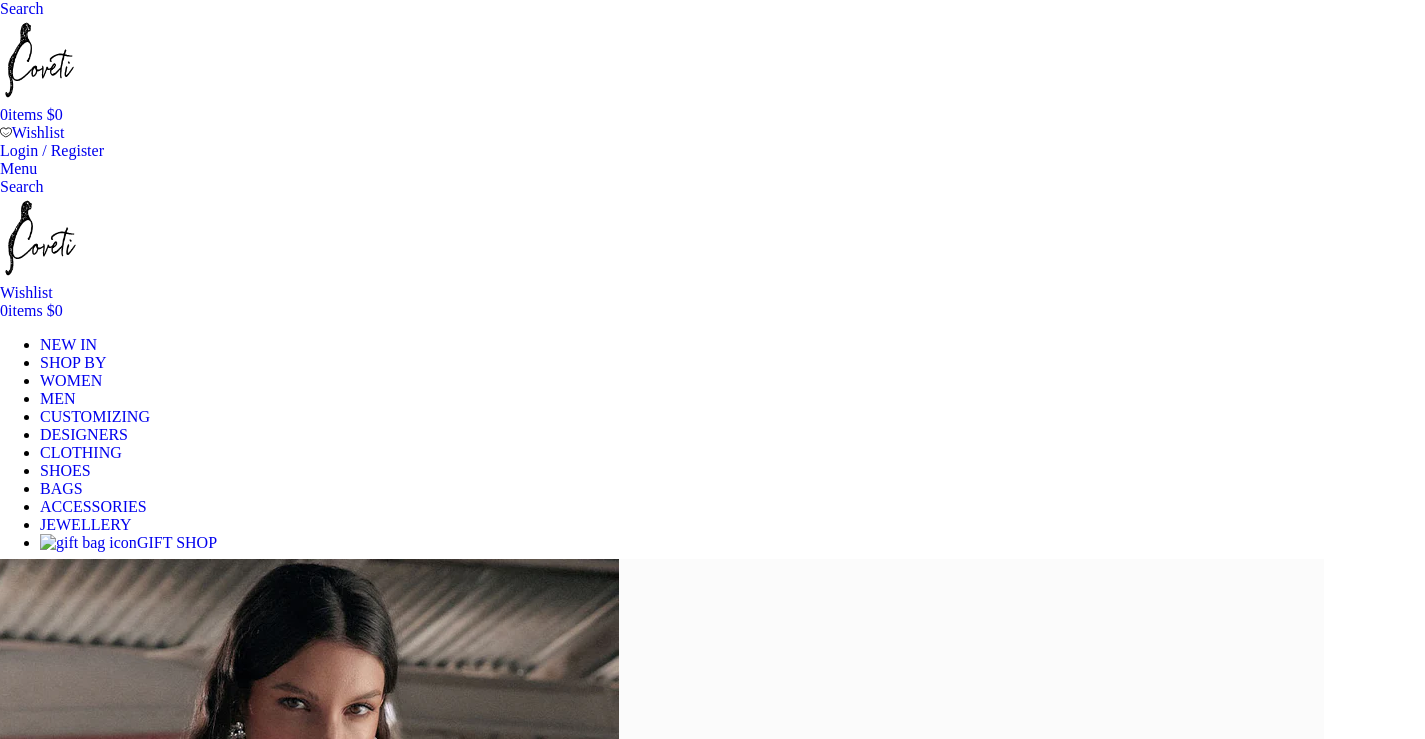 scroll, scrollTop: 3160, scrollLeft: 0, axis: vertical 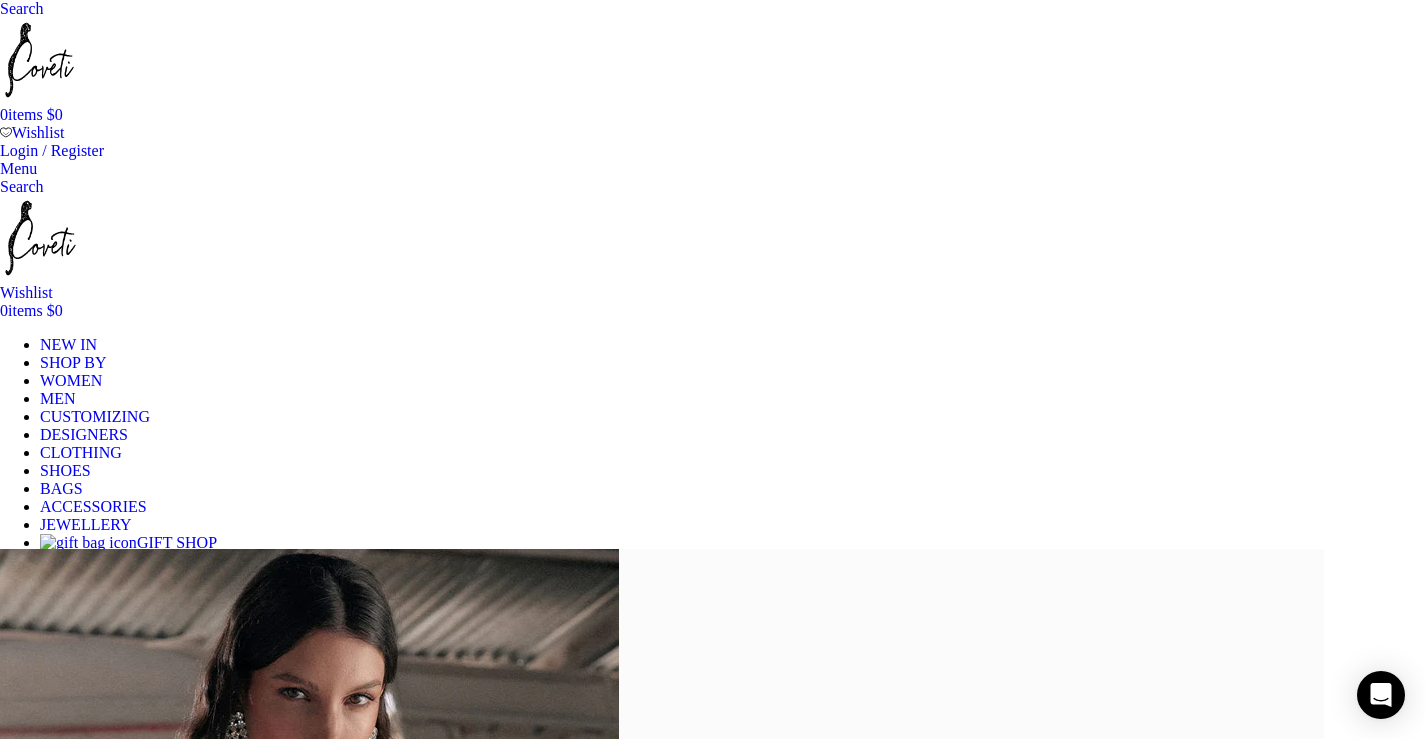 click on "Sass and Bide" at bounding box center [-669, 1125] 